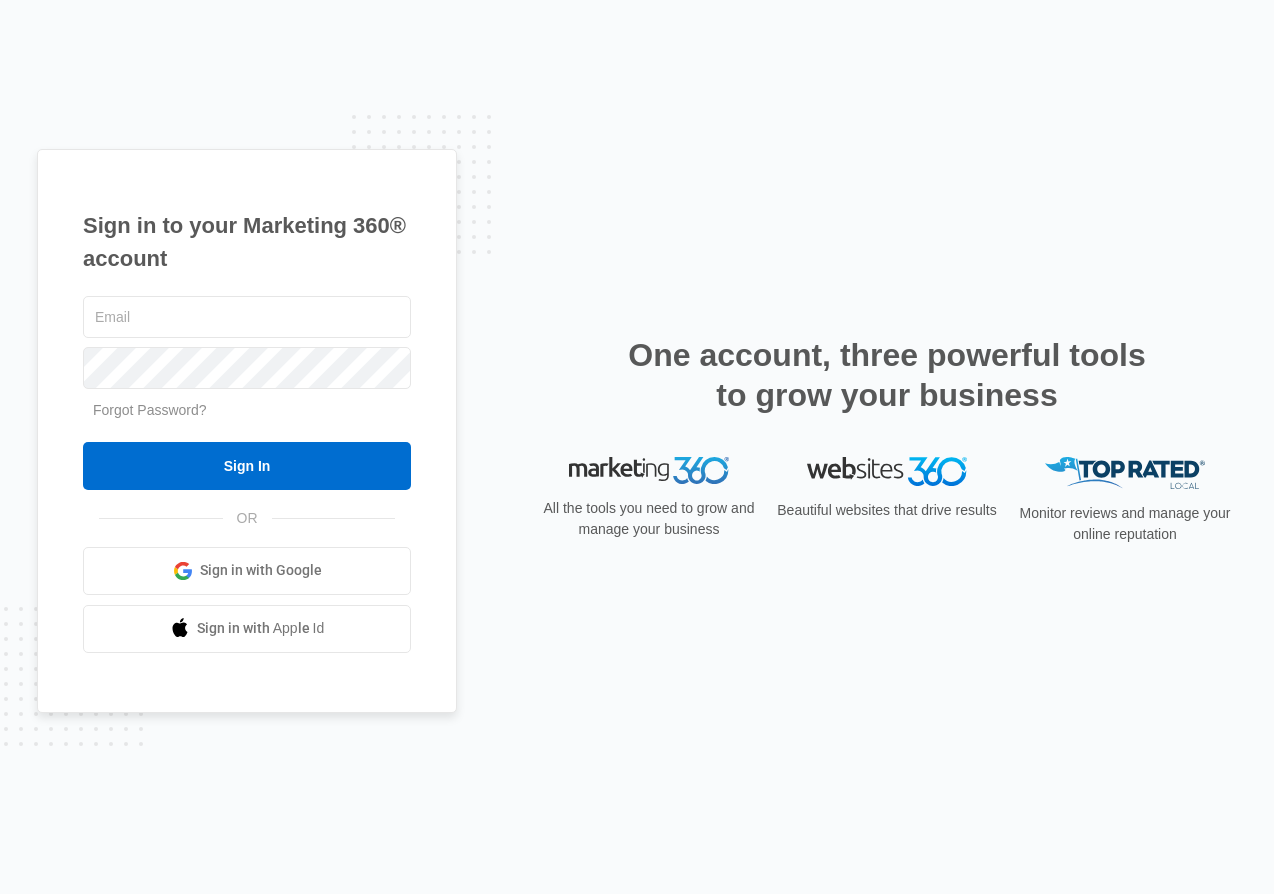 scroll, scrollTop: 0, scrollLeft: 0, axis: both 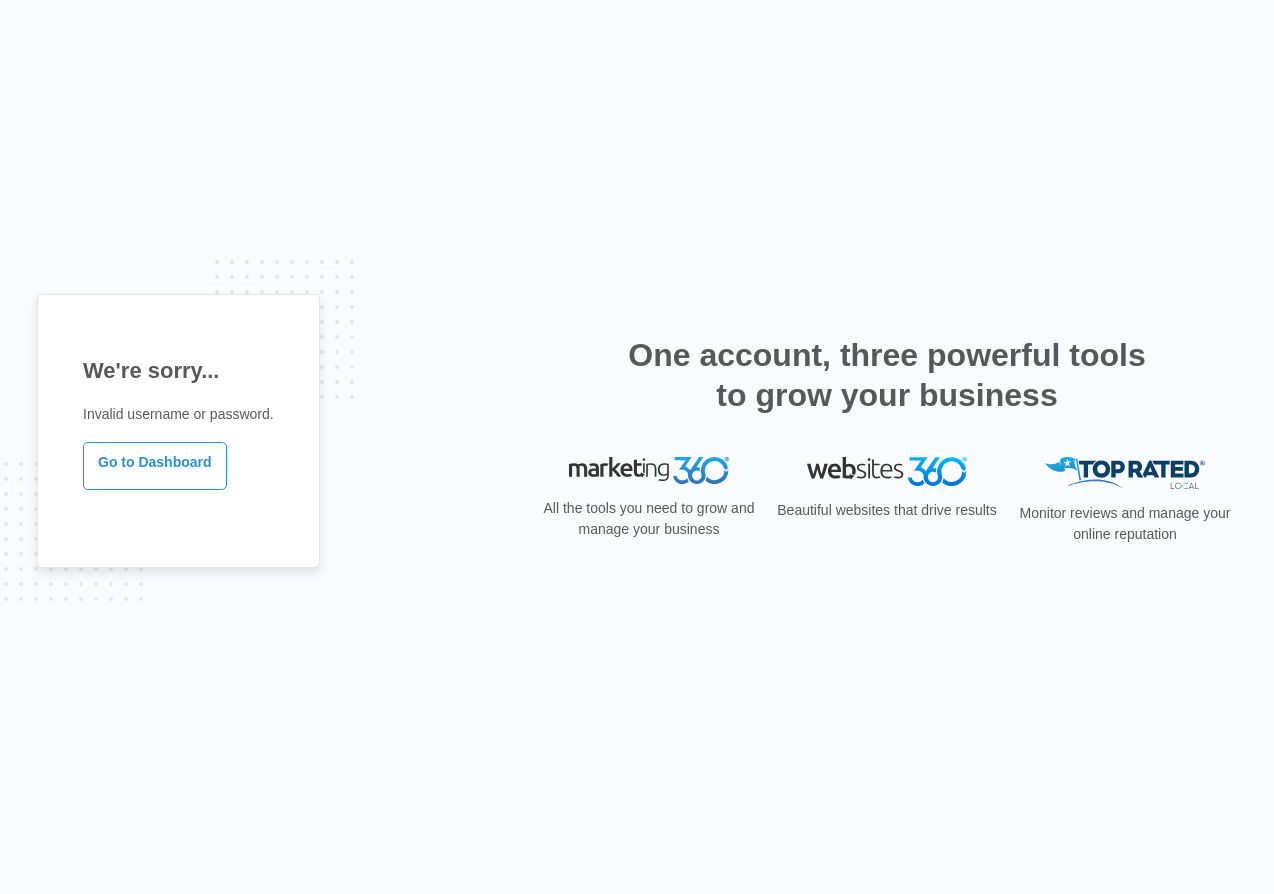 click on "Go to Dashboard" at bounding box center [155, 466] 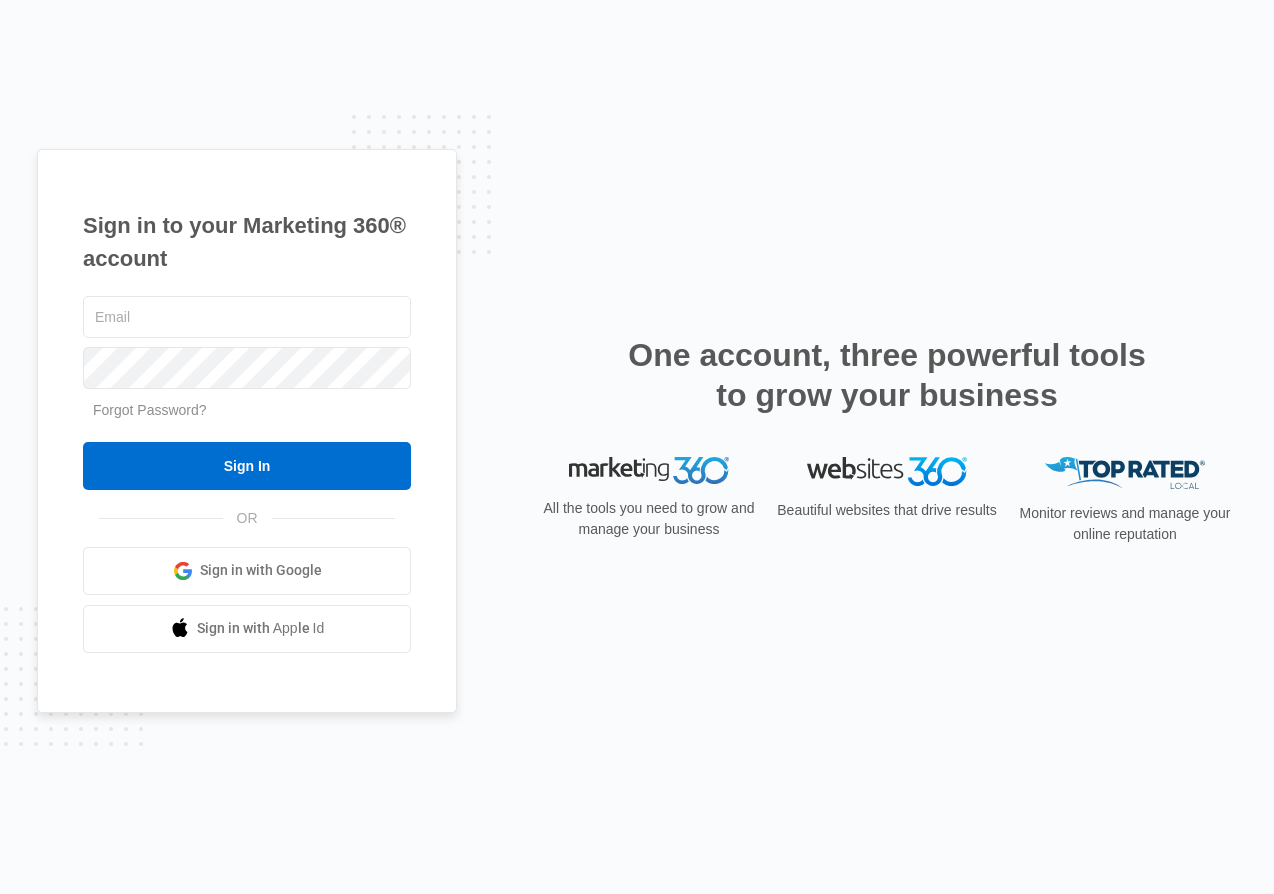 scroll, scrollTop: 0, scrollLeft: 0, axis: both 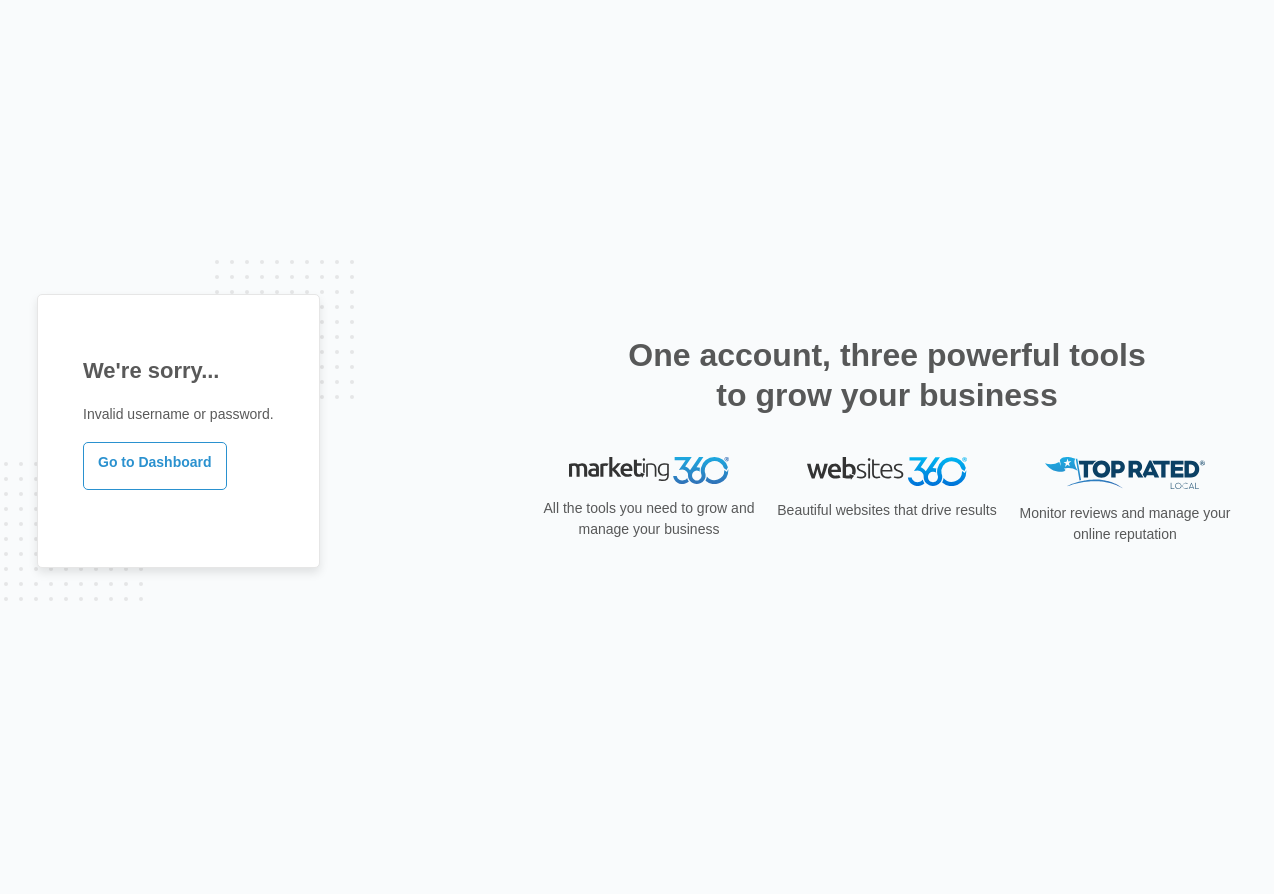 click on "All the tools you need to grow and manage your business" at bounding box center (649, 519) 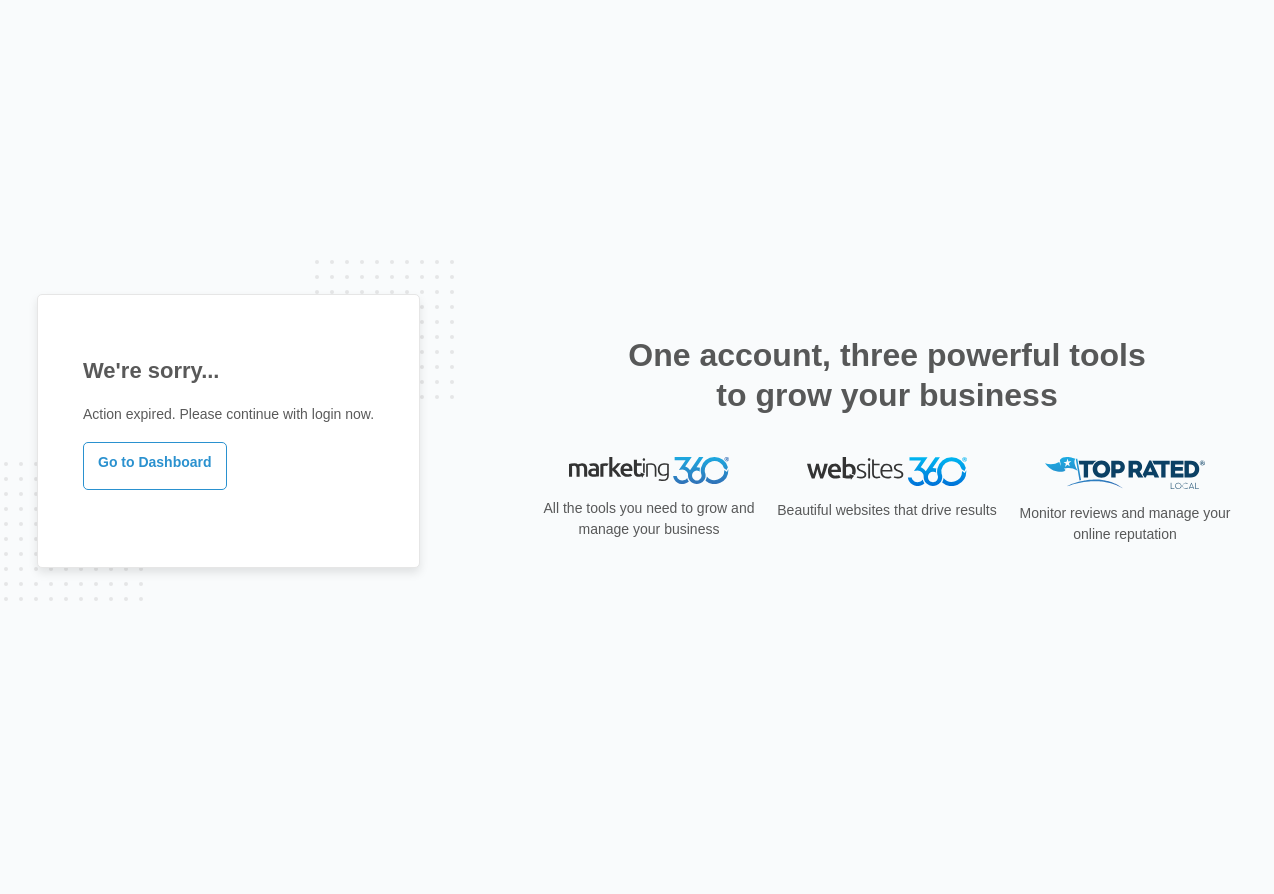 scroll, scrollTop: 0, scrollLeft: 0, axis: both 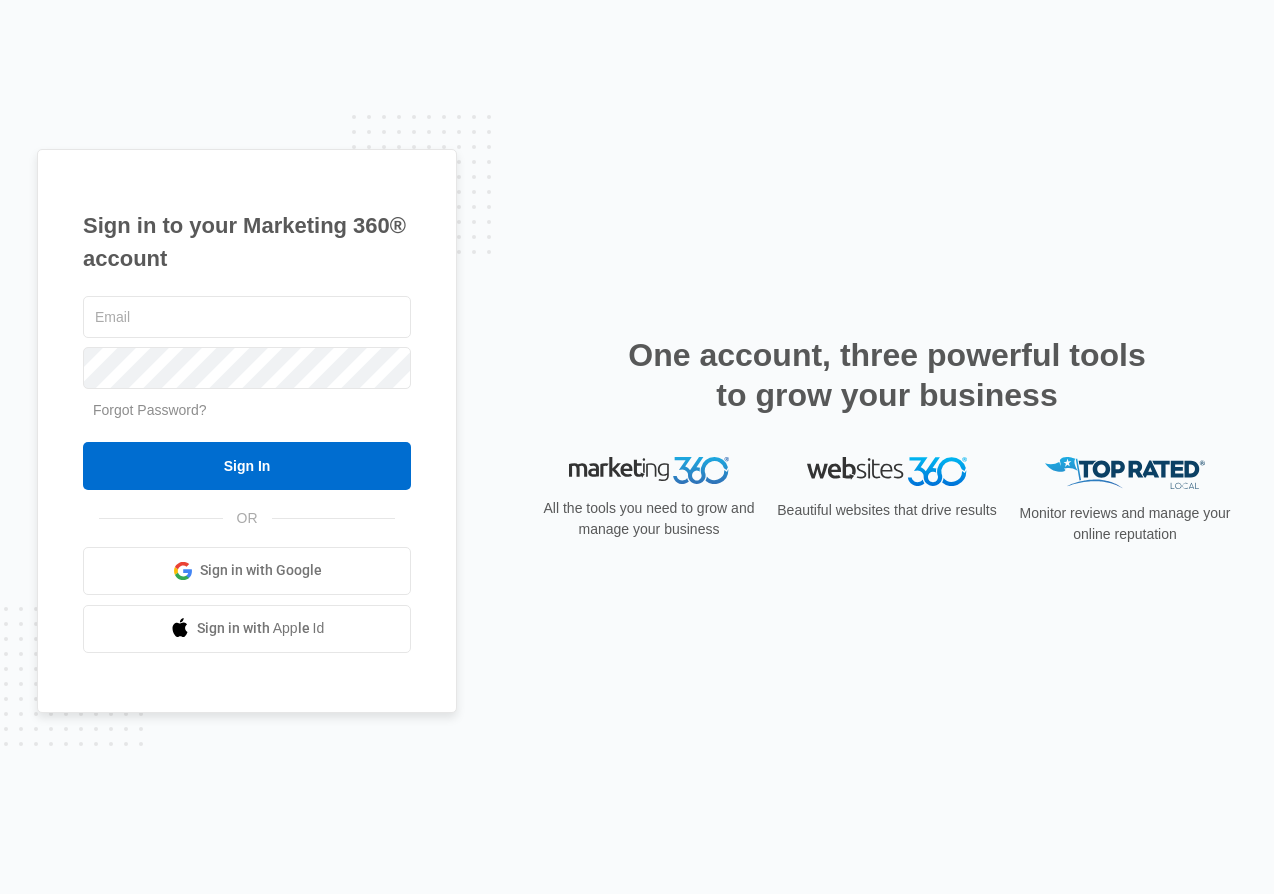 click on "All the tools you need to grow and manage your business" at bounding box center (649, 508) 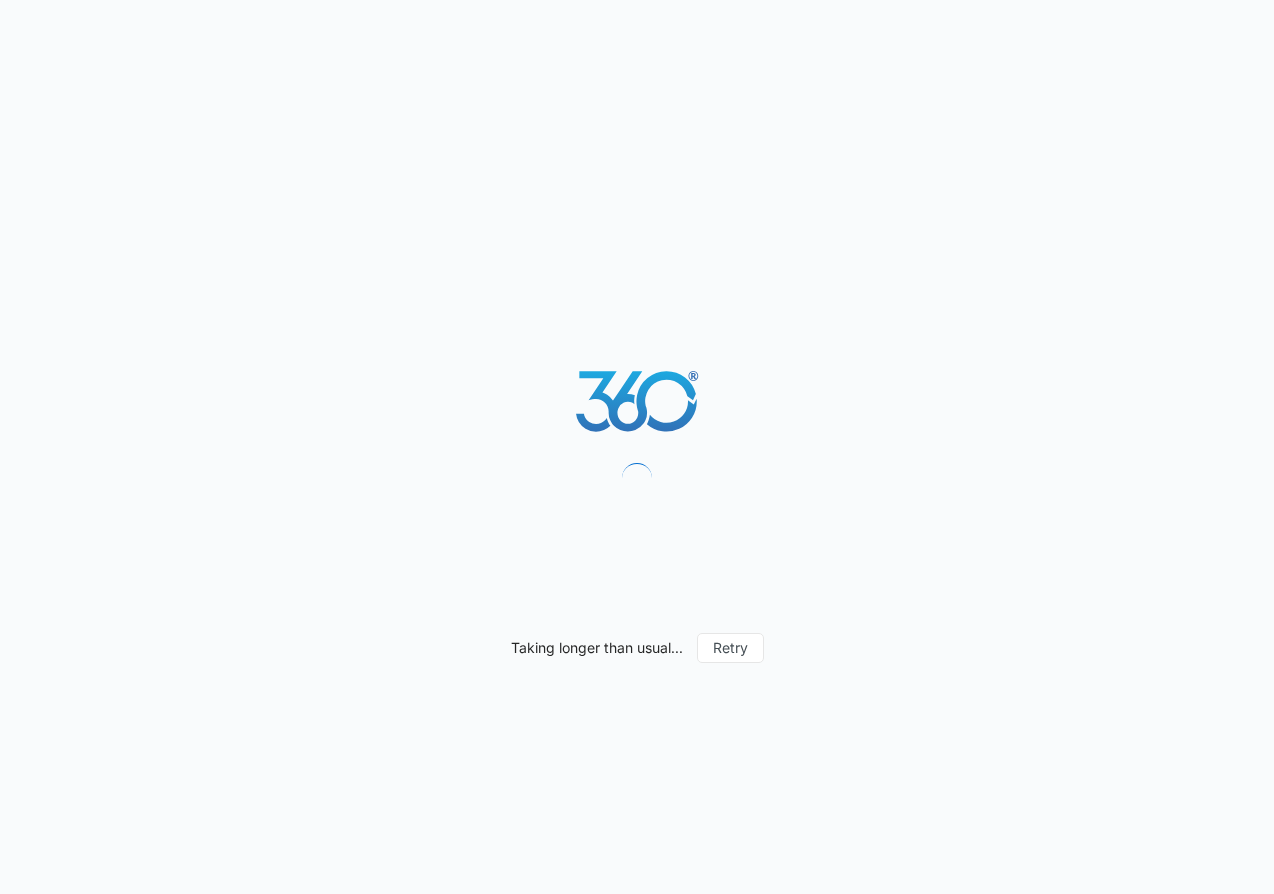 scroll, scrollTop: 0, scrollLeft: 0, axis: both 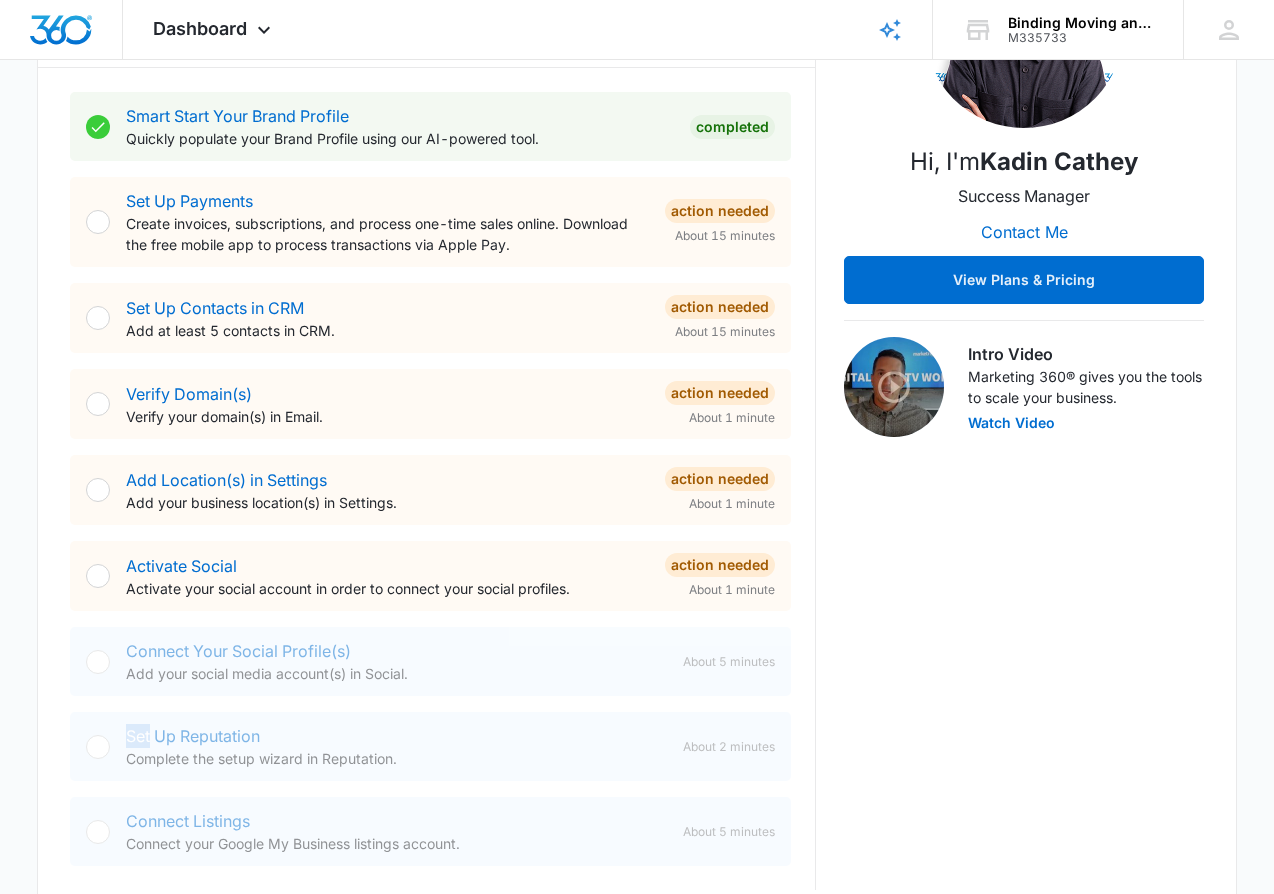 click on "Activate Social Activate your social account in order to connect your social profiles." at bounding box center [387, 576] 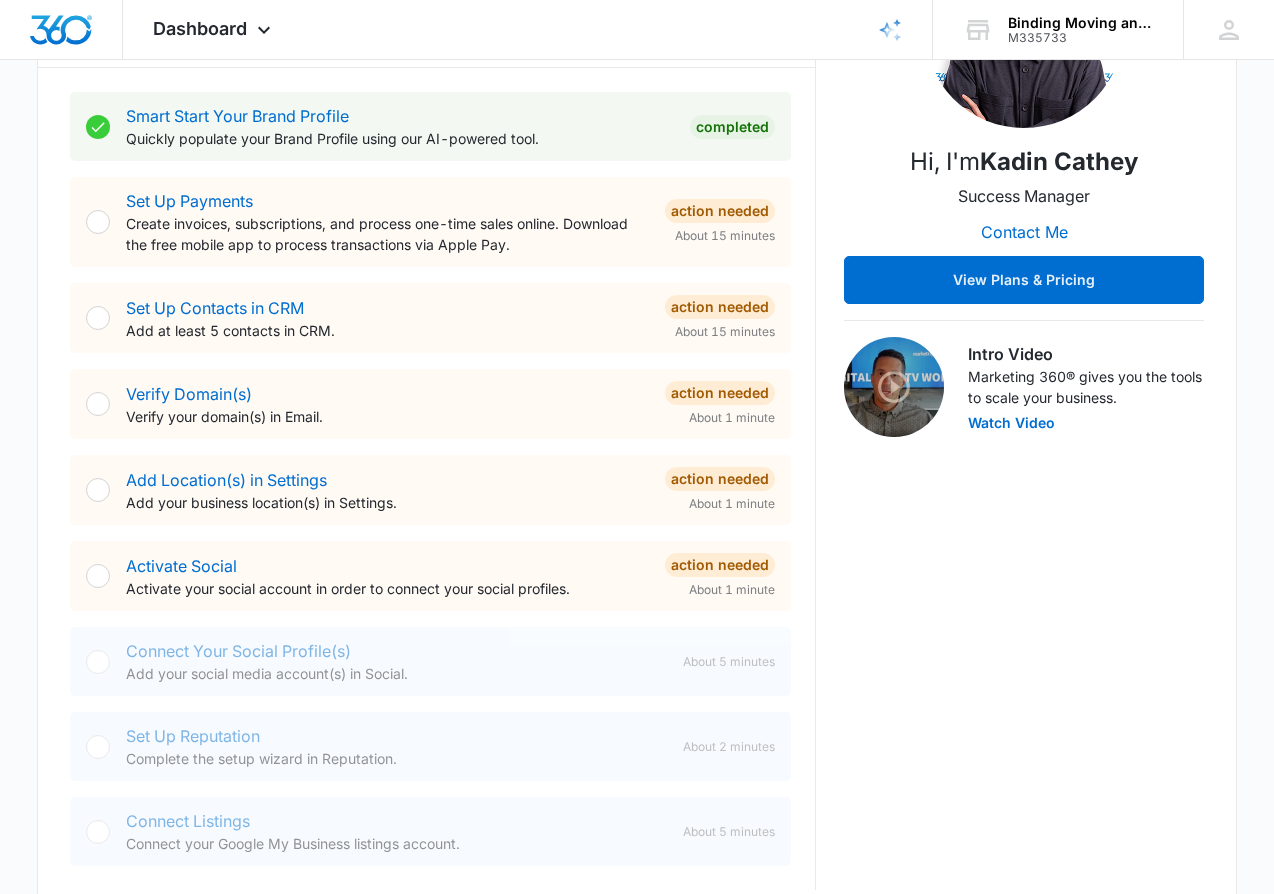 click on "Activate Social Activate your social account in order to connect your social profiles. Action Needed About 1 minute" at bounding box center (430, 576) 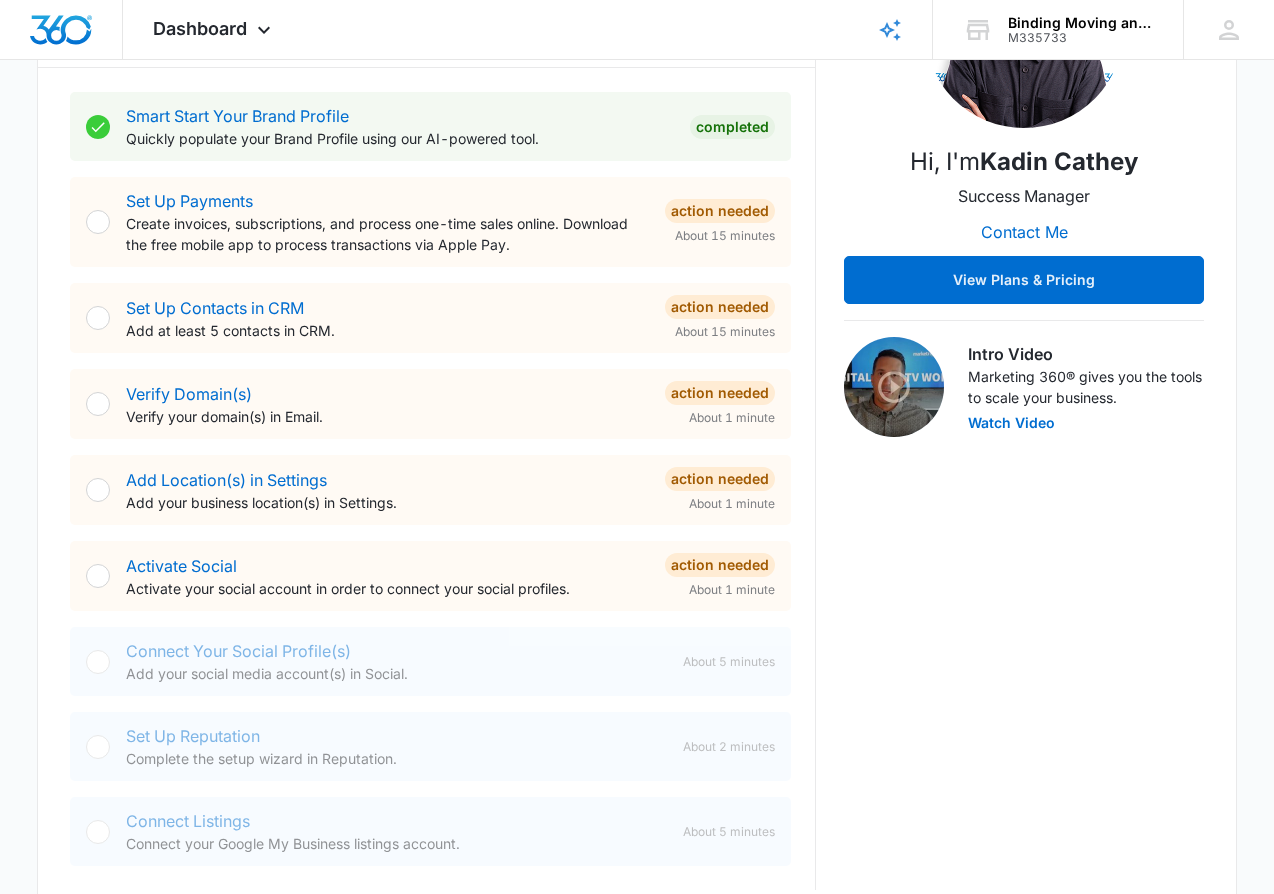 click on "Activate Social Activate your social account in order to connect your social profiles. Action Needed About 1 minute" at bounding box center (430, 576) 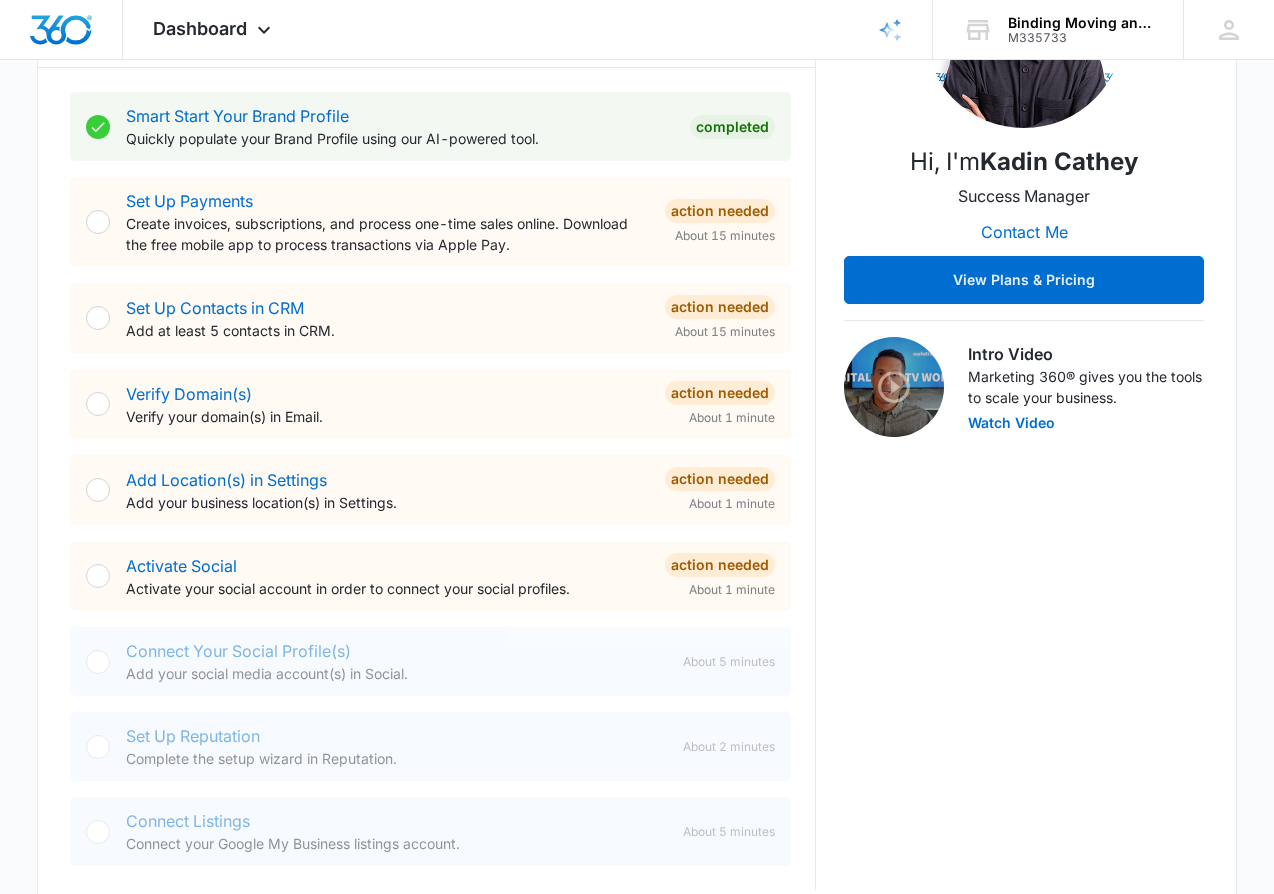 click on "Action Needed" at bounding box center [720, 565] 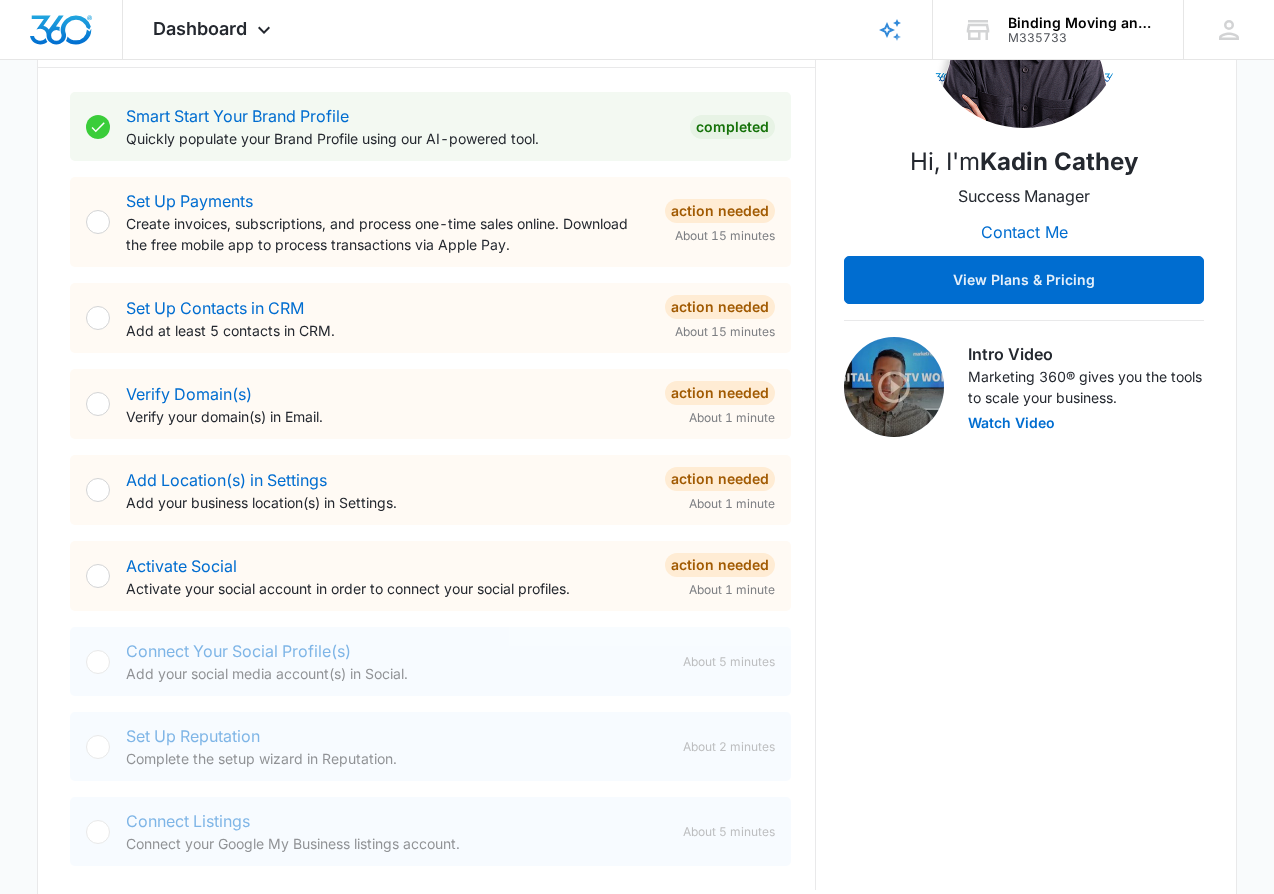 click on "About 1 minute" at bounding box center (732, 590) 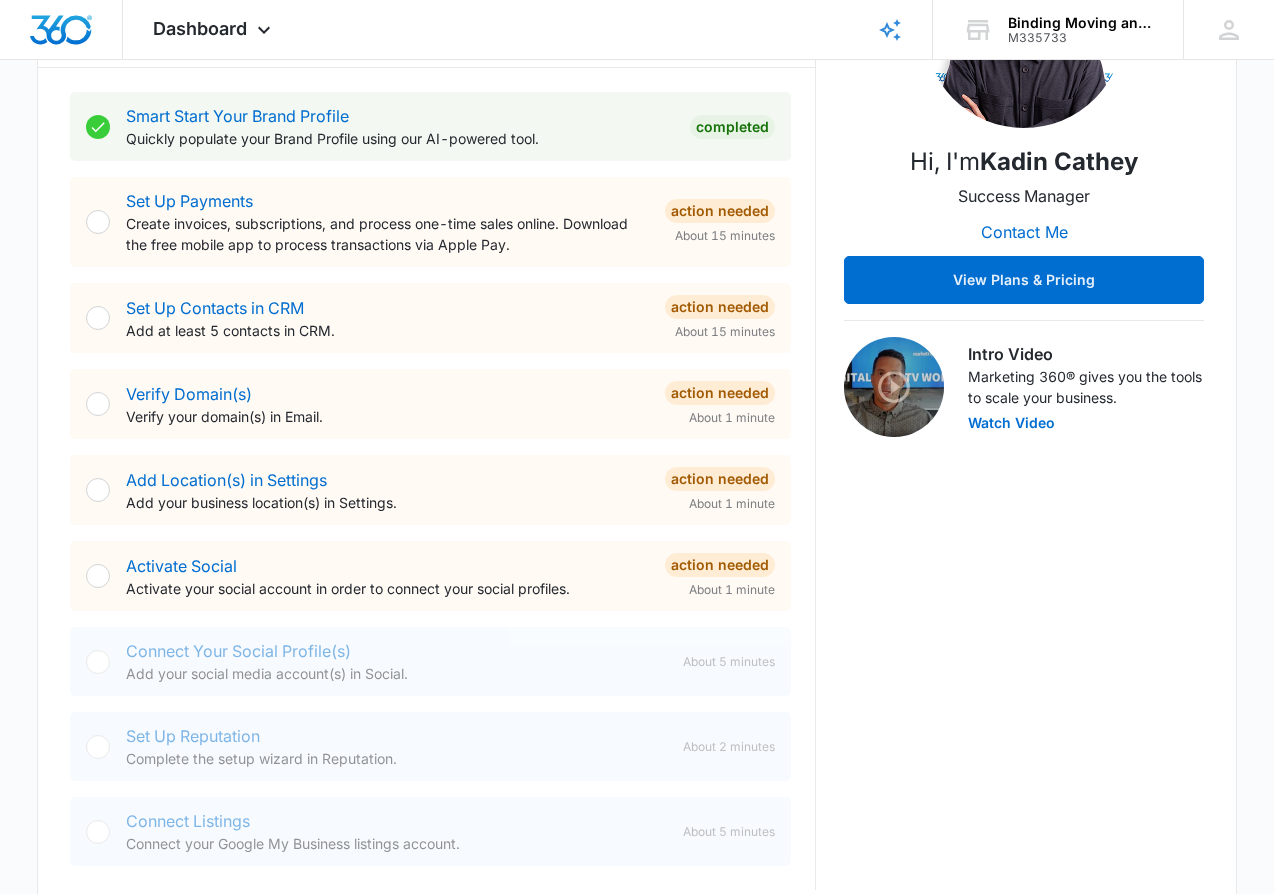 click on "Action Needed" at bounding box center (720, 565) 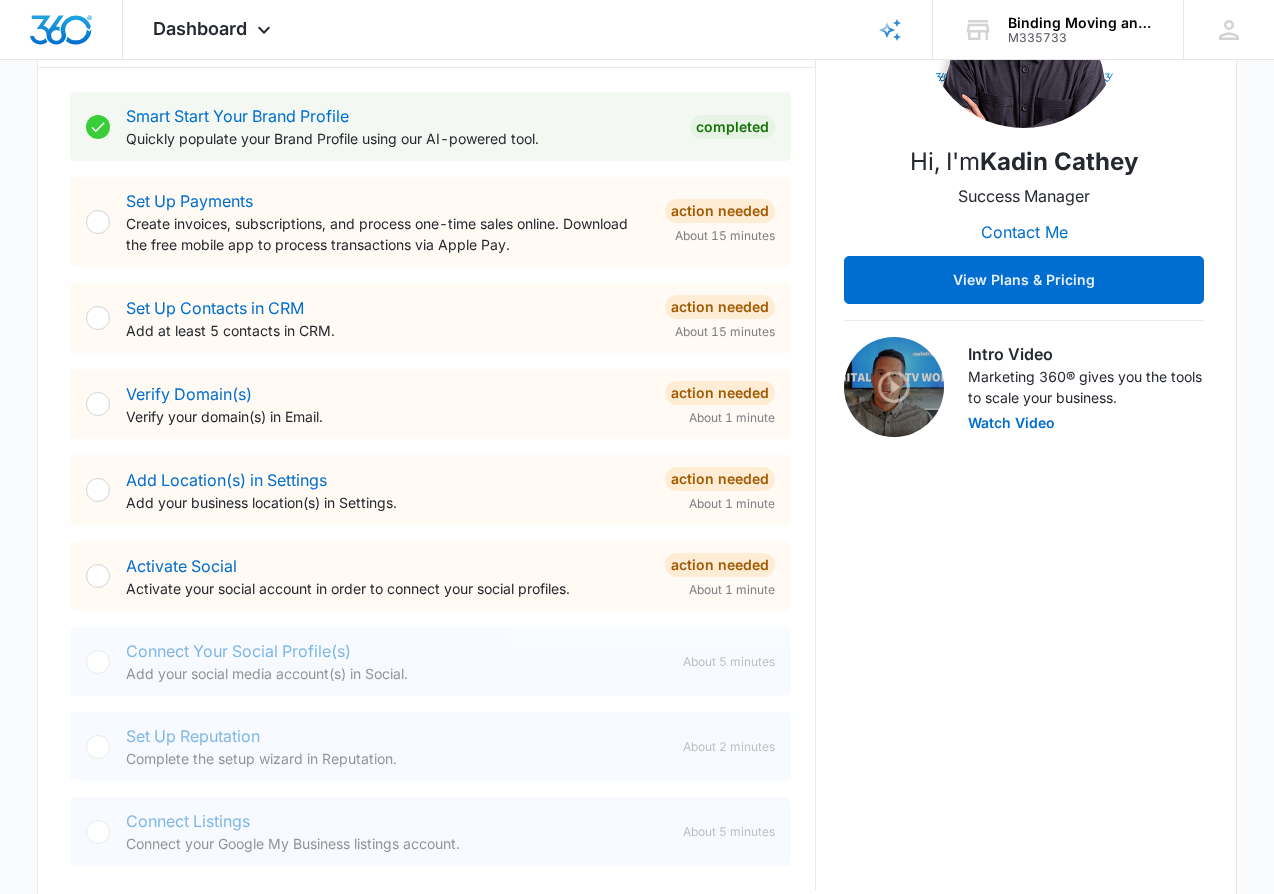 click on "Activate your social account in order to connect your social profiles." at bounding box center [387, 588] 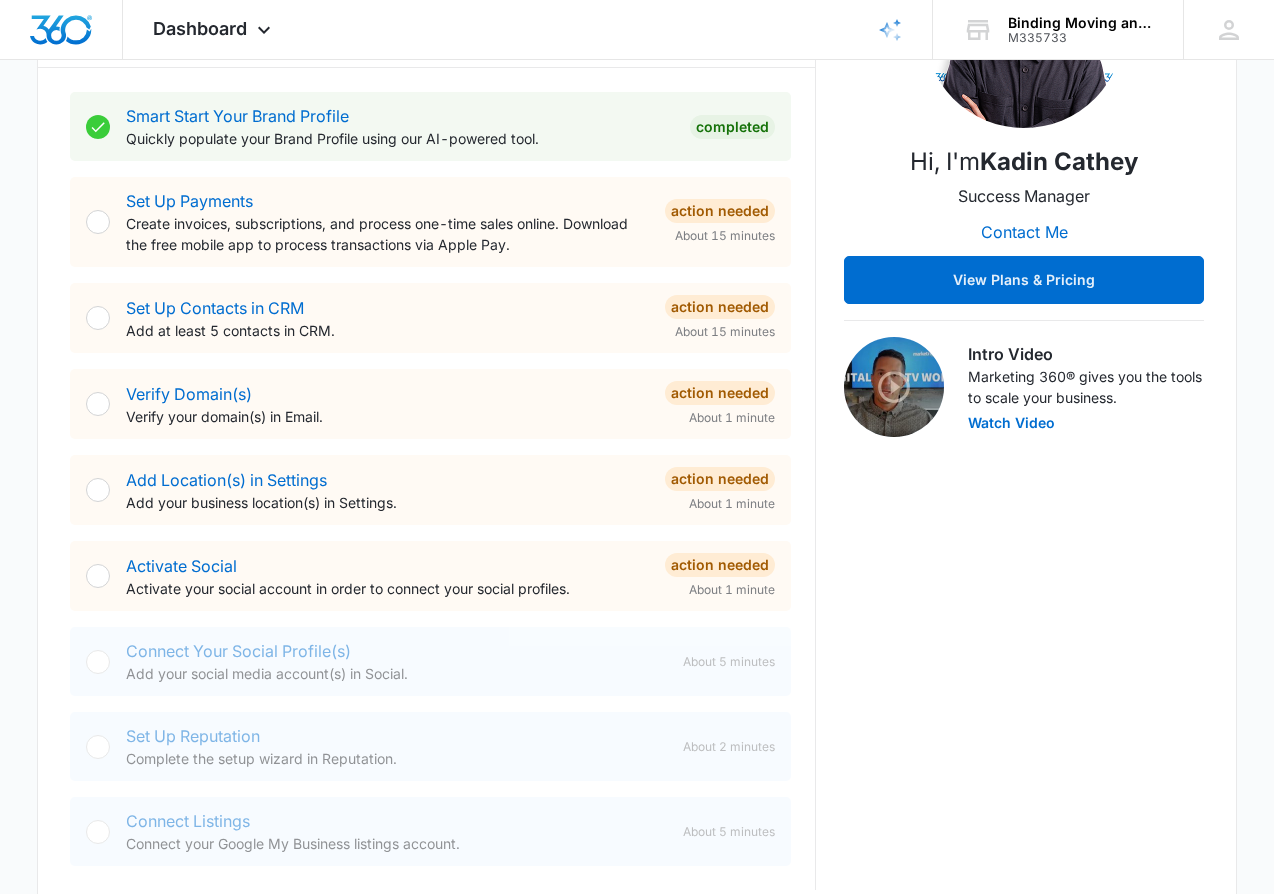 click on "Activate Social Activate your social account in order to connect your social profiles. Action Needed About 1 minute" at bounding box center (430, 576) 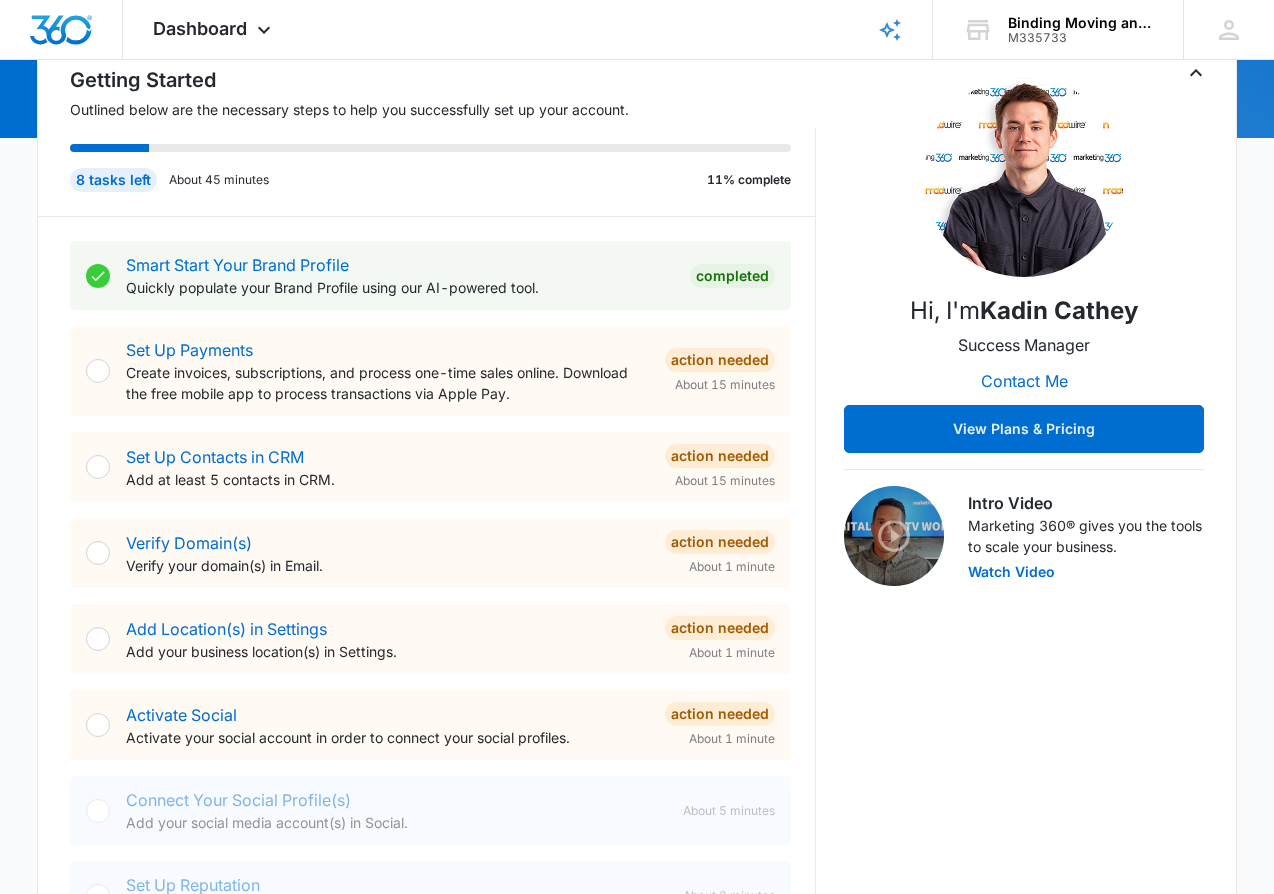 scroll, scrollTop: 155, scrollLeft: 0, axis: vertical 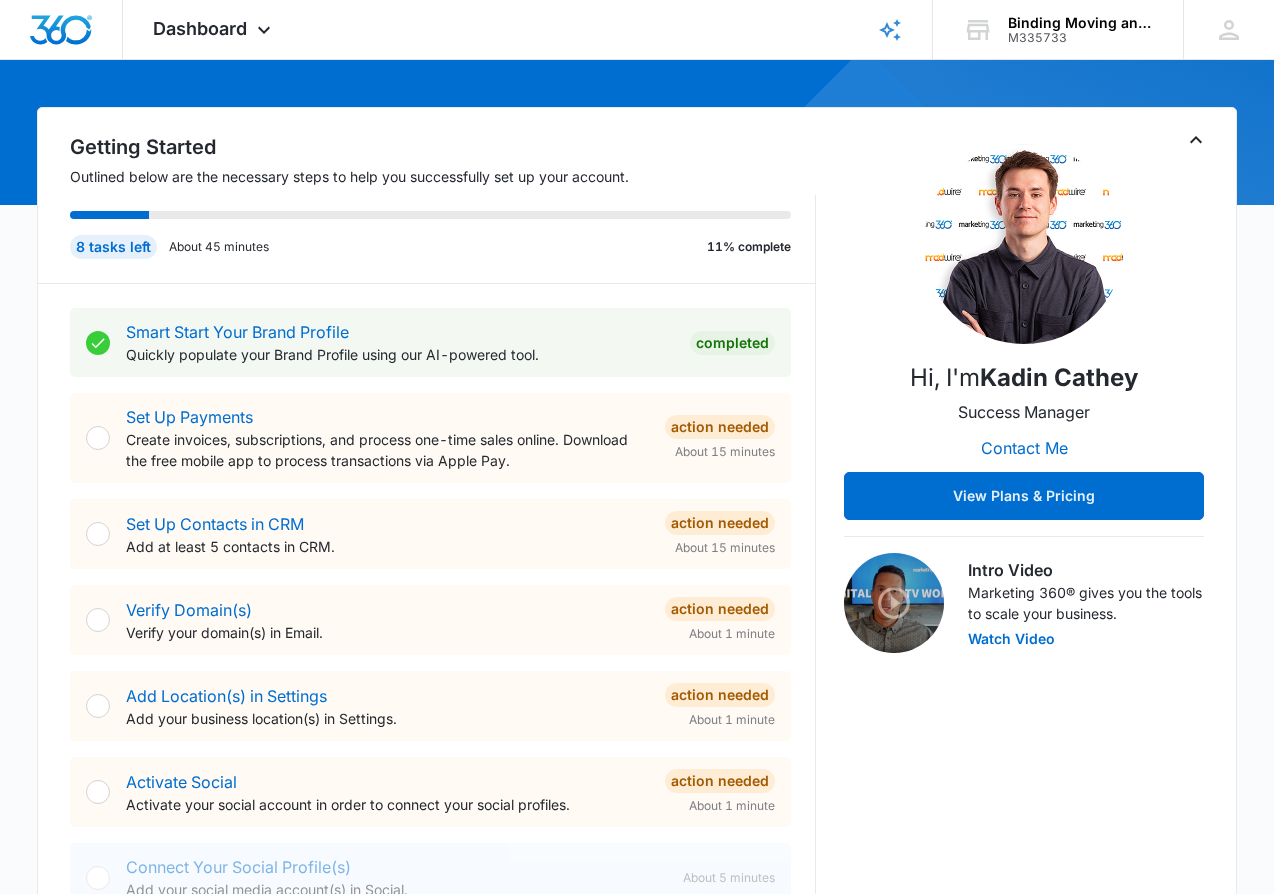 click on "Smart Start Your Brand Profile" at bounding box center [237, 332] 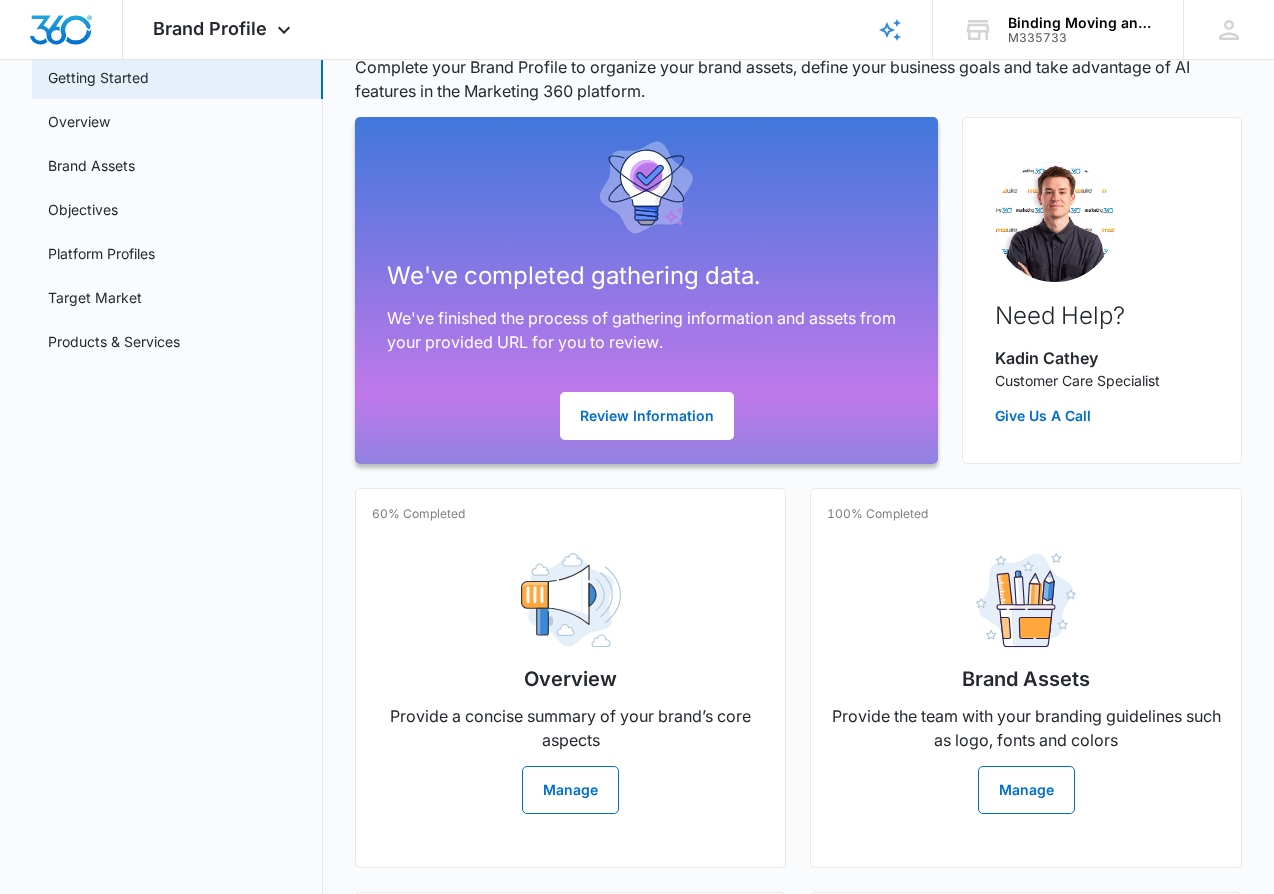 scroll, scrollTop: 0, scrollLeft: 0, axis: both 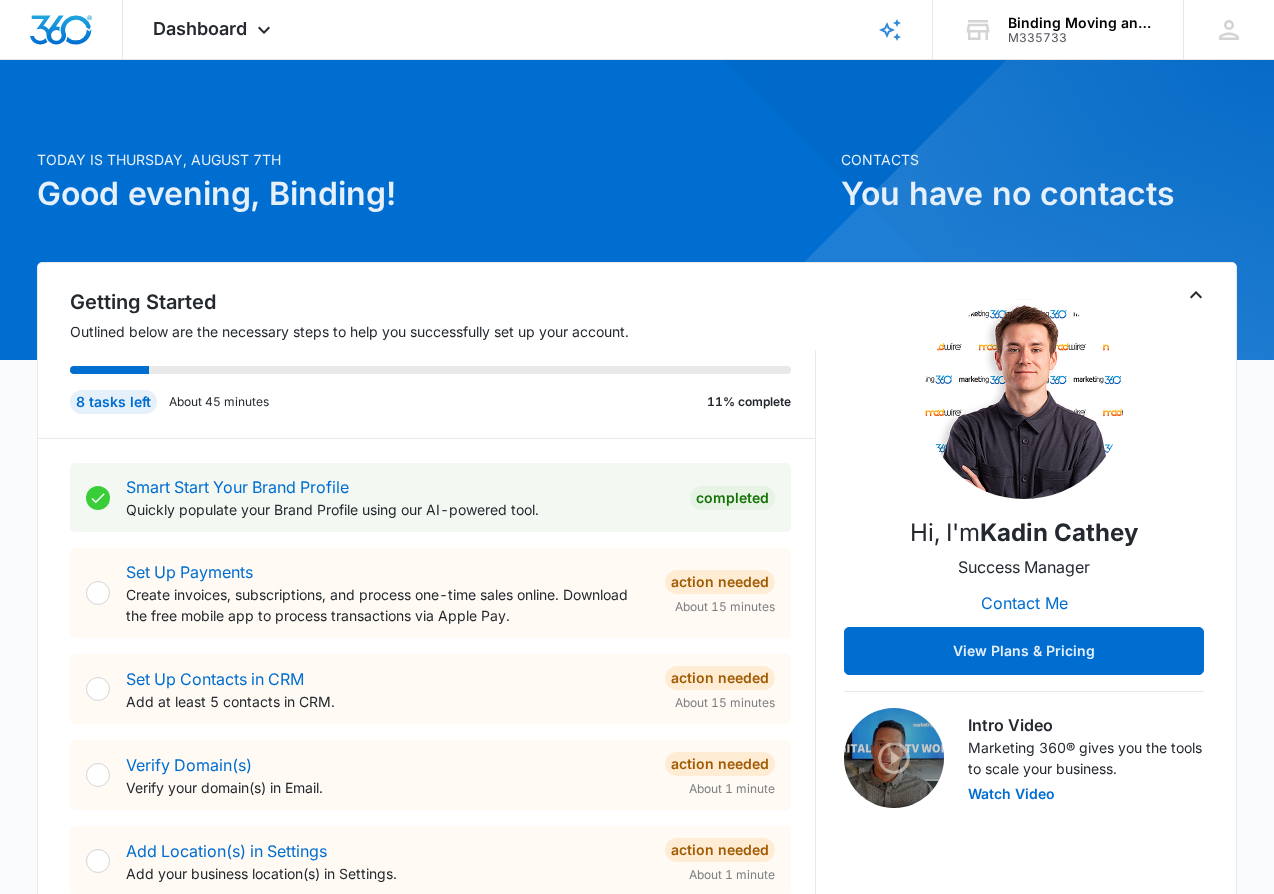 click on "Action Needed About 15 minutes" at bounding box center (720, 593) 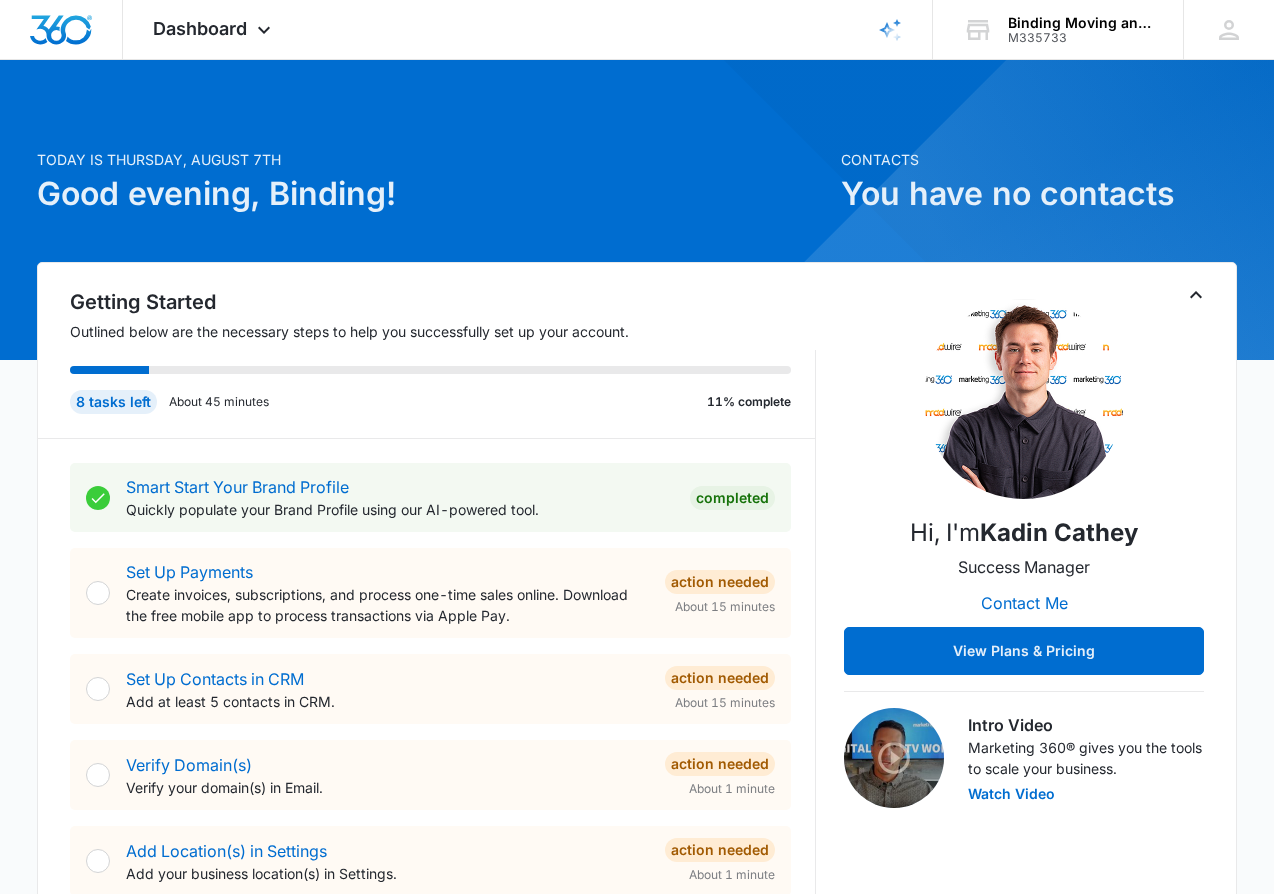 click at bounding box center [98, 593] 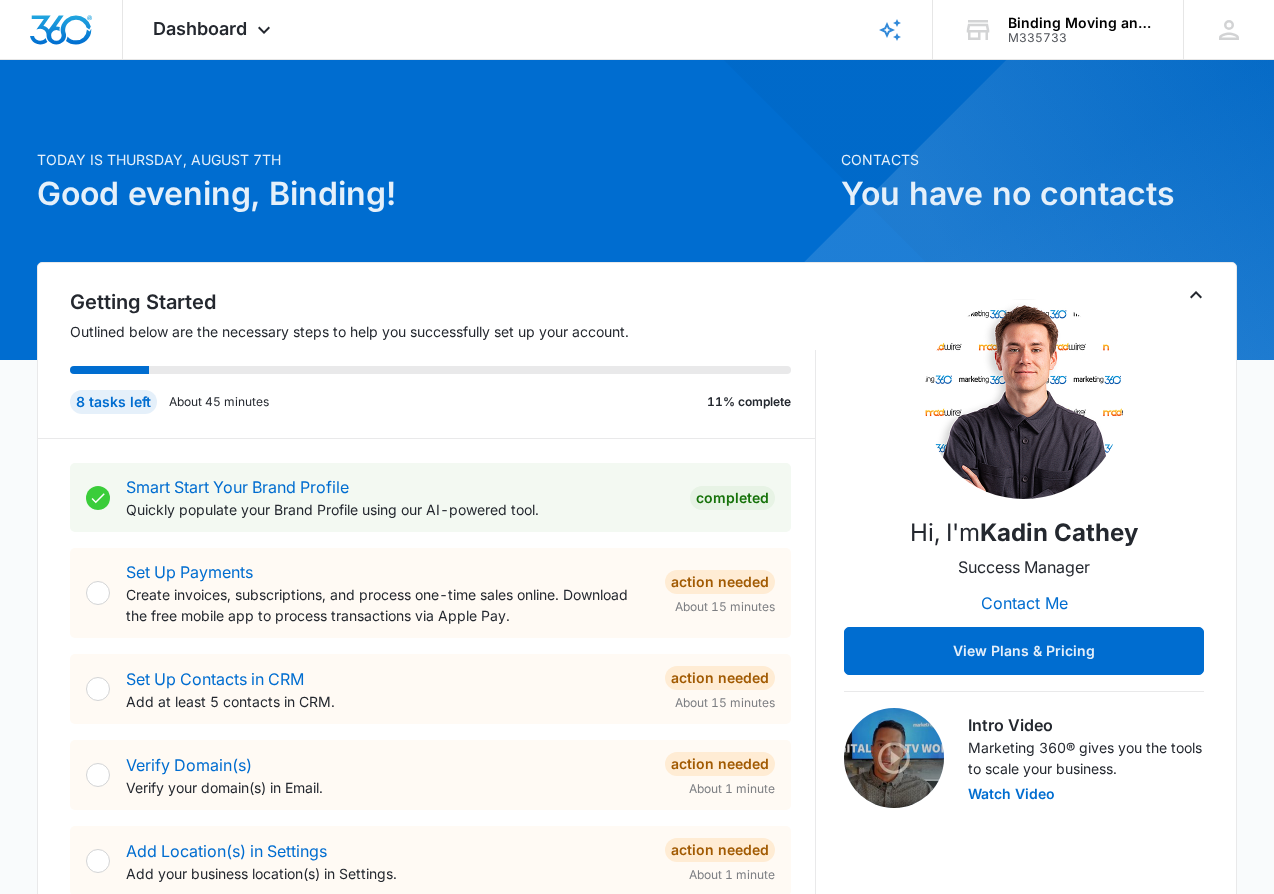 click on "Set Up Contacts in CRM Add at least 5 contacts in CRM. Action Needed About 15 minutes" at bounding box center [430, 689] 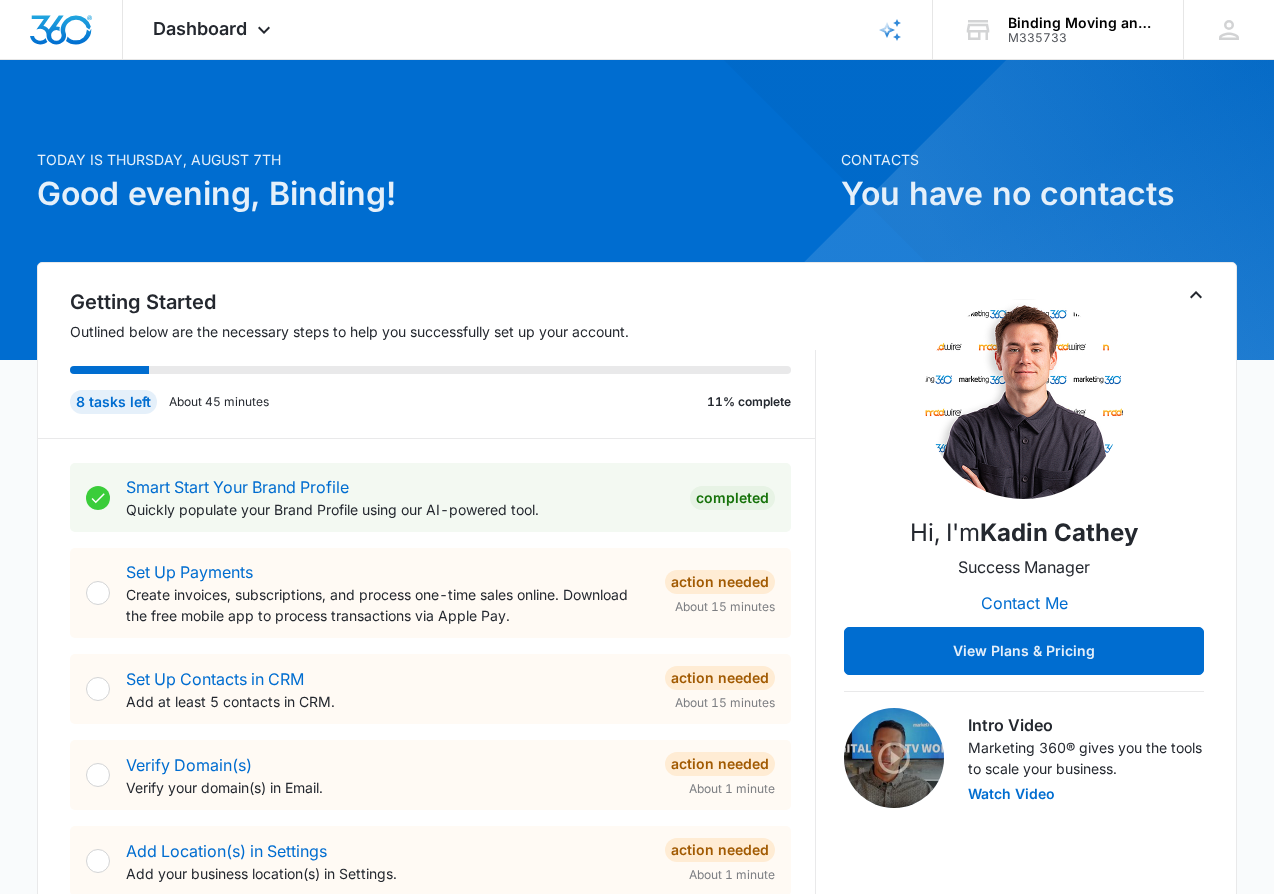 click on "Action Needed About 15 minutes" at bounding box center [720, 593] 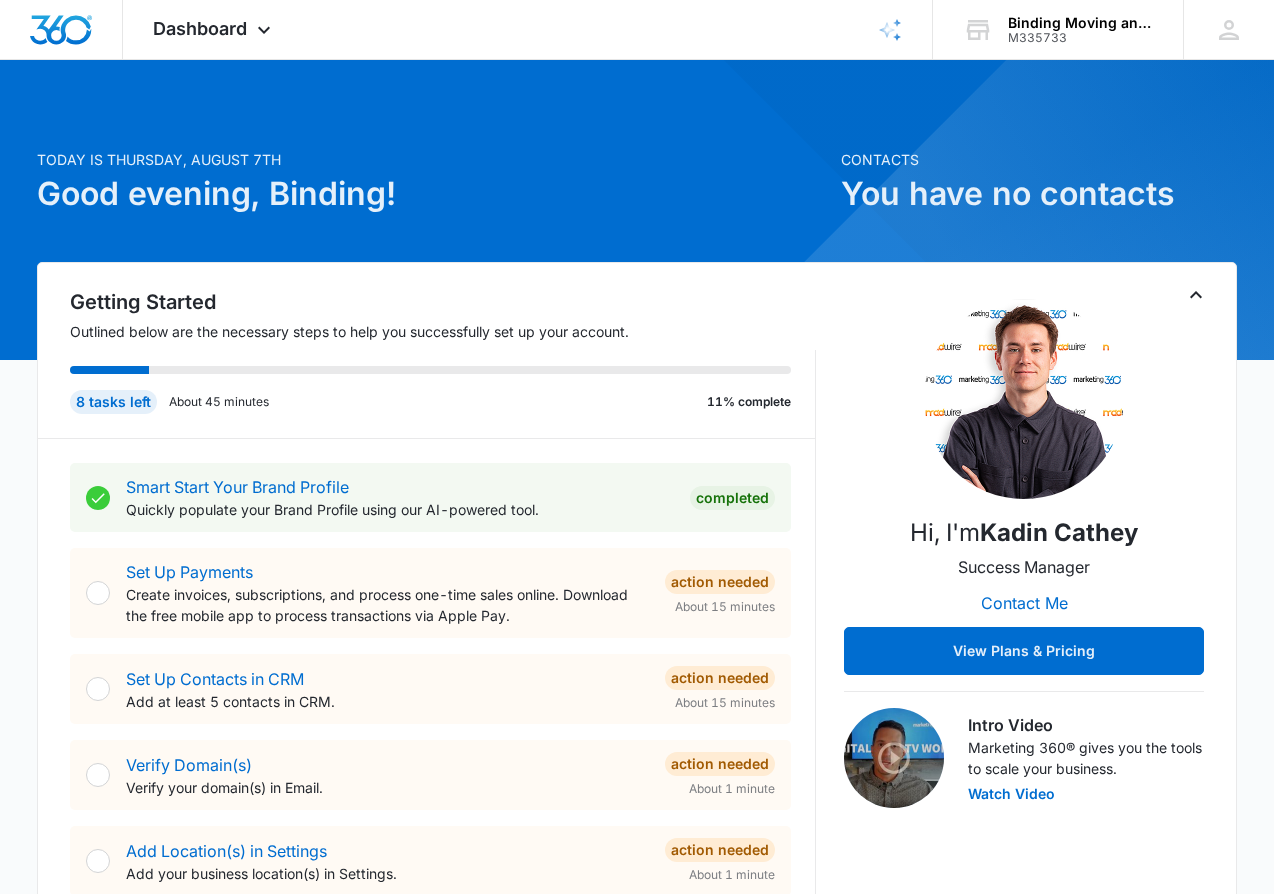 click on "Set Up Payments Create invoices, subscriptions, and process one-time sales online. Download the free mobile app to process transactions via Apple Pay. Action Needed About 15 minutes" at bounding box center [430, 593] 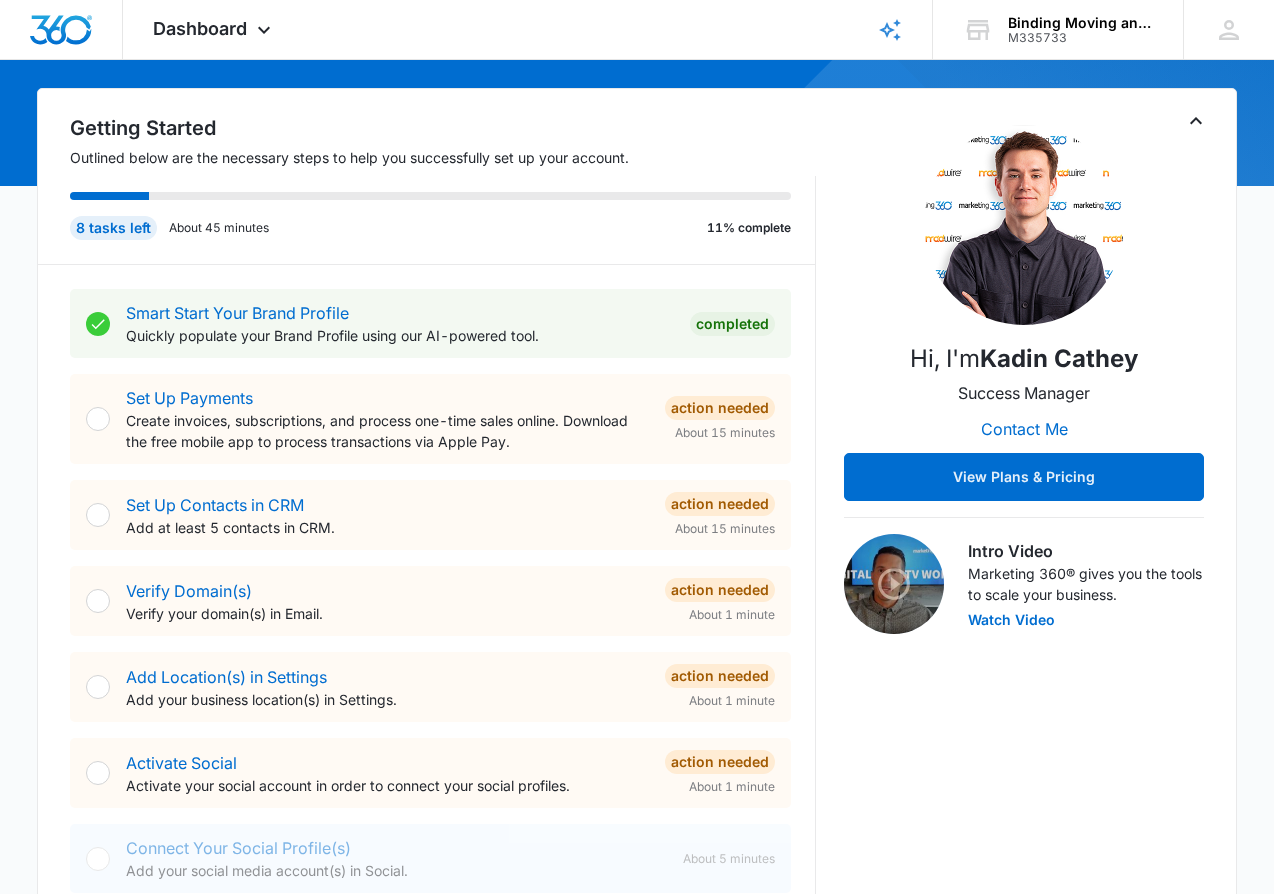 scroll, scrollTop: 173, scrollLeft: 0, axis: vertical 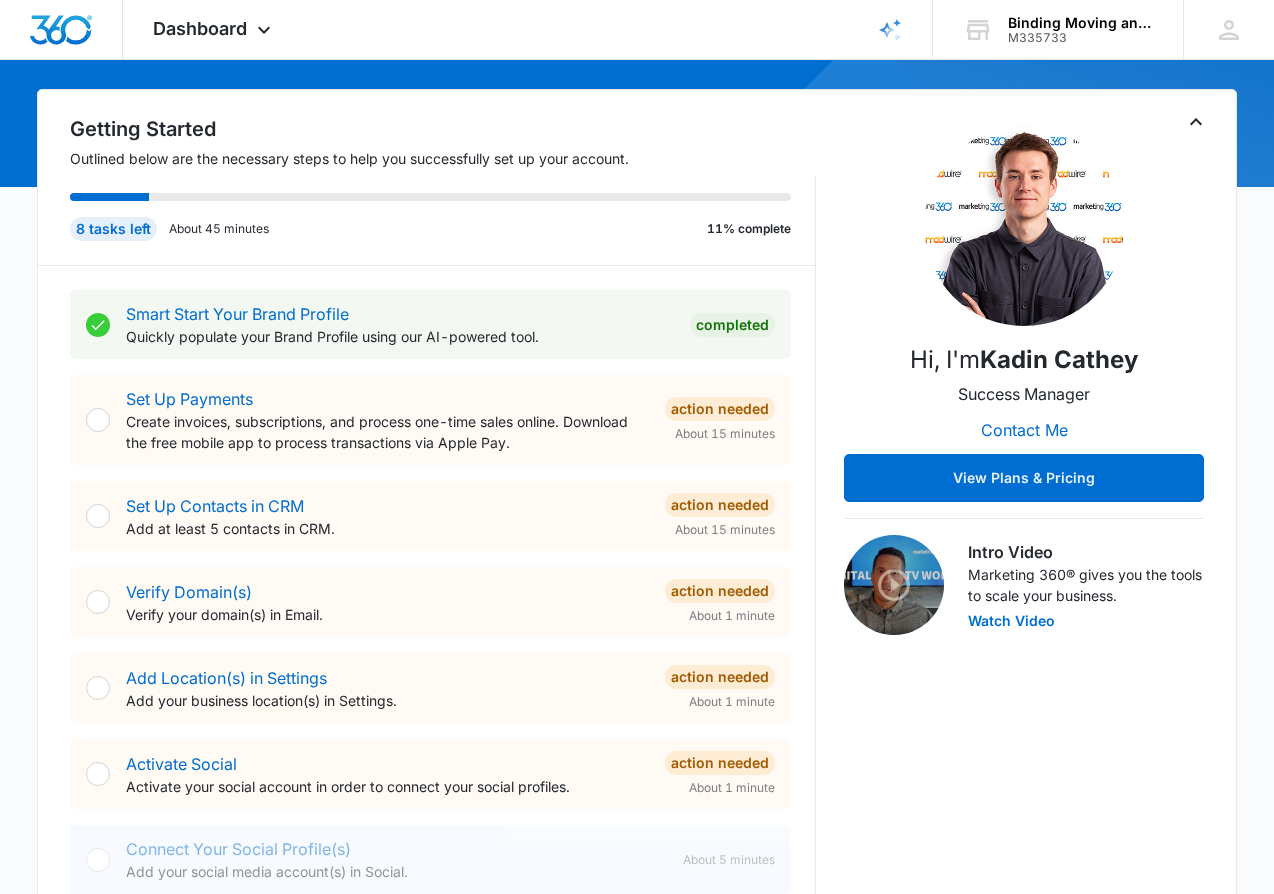 click on "Set Up Payments Create invoices, subscriptions, and process one-time sales online. Download the free mobile app to process transactions via Apple Pay. Action Needed About 15 minutes" at bounding box center (450, 420) 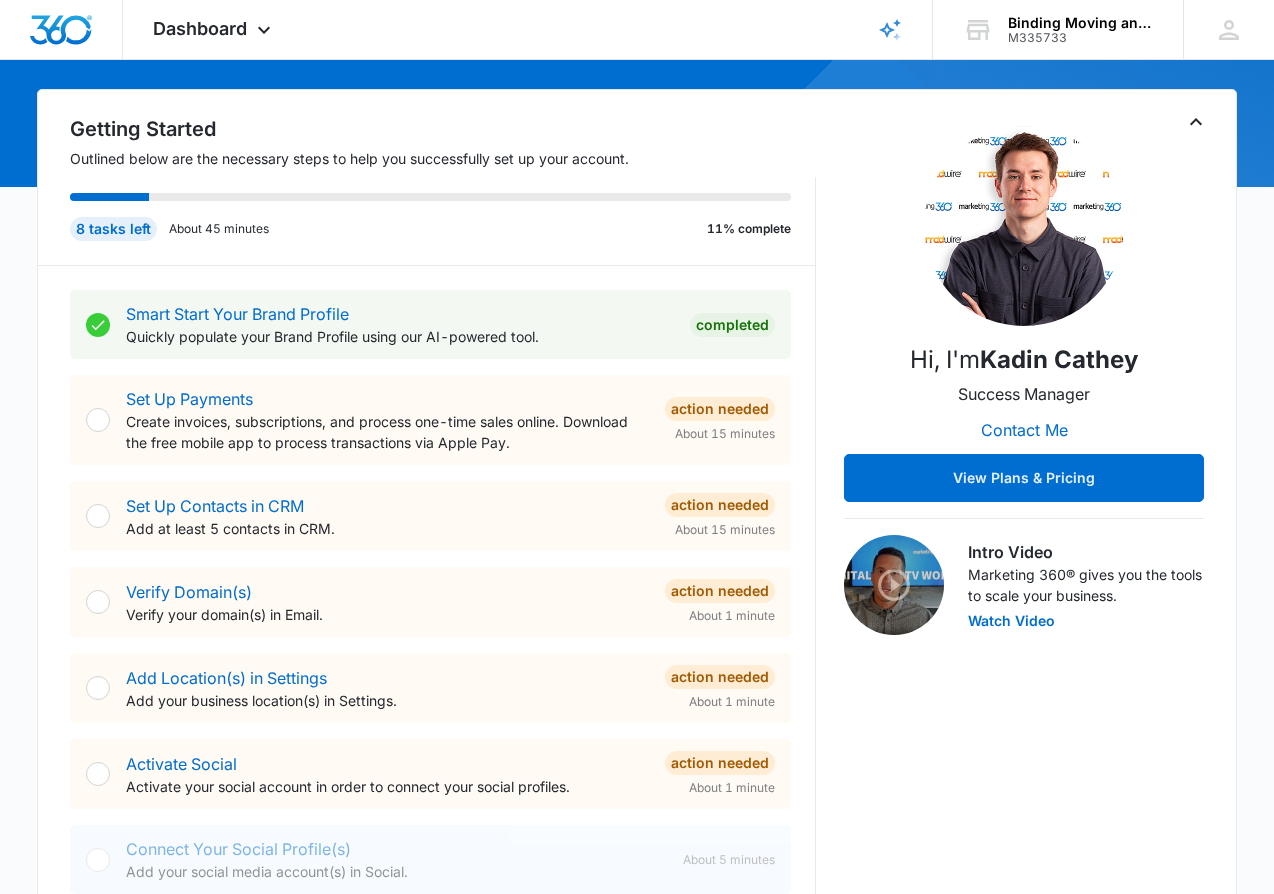 click on "Smart Start Your Brand Profile Quickly populate your Brand Profile using our AI-powered tool. Completed Set Up Payments Create invoices, subscriptions, and process one-time sales online. Download the free mobile app to process transactions via Apple Pay. Action Needed About 15 minutes Set Up Contacts in CRM Add at least 5 contacts in CRM. Action Needed About 15 minutes Verify Domain(s) Verify your domain(s) in Email. Action Needed About 1 minute Add Location(s) in Settings Add your business location(s) in Settings. Action Needed About 1 minute Activate Social Activate your social account in order to connect your social profiles. Action Needed About 1 minute Connect Your Social Profile(s) Add your social media account(s) in Social. About 5 minutes Set Up Reputation Complete the setup wizard in Reputation. About 2 minutes Connect Listings Connect your Google My Business listings account. About 5 minutes" at bounding box center [443, 677] 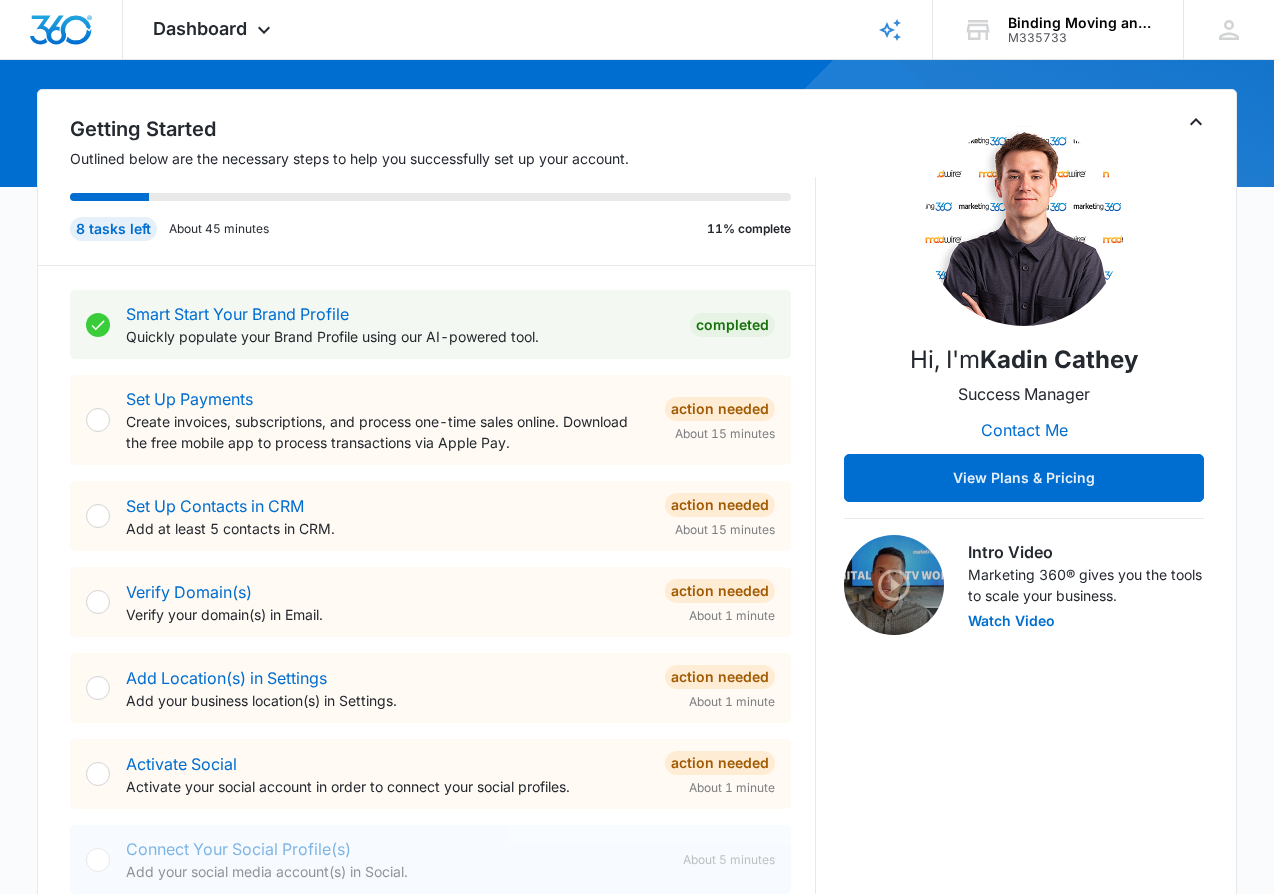 click on "Completed" at bounding box center [732, 325] 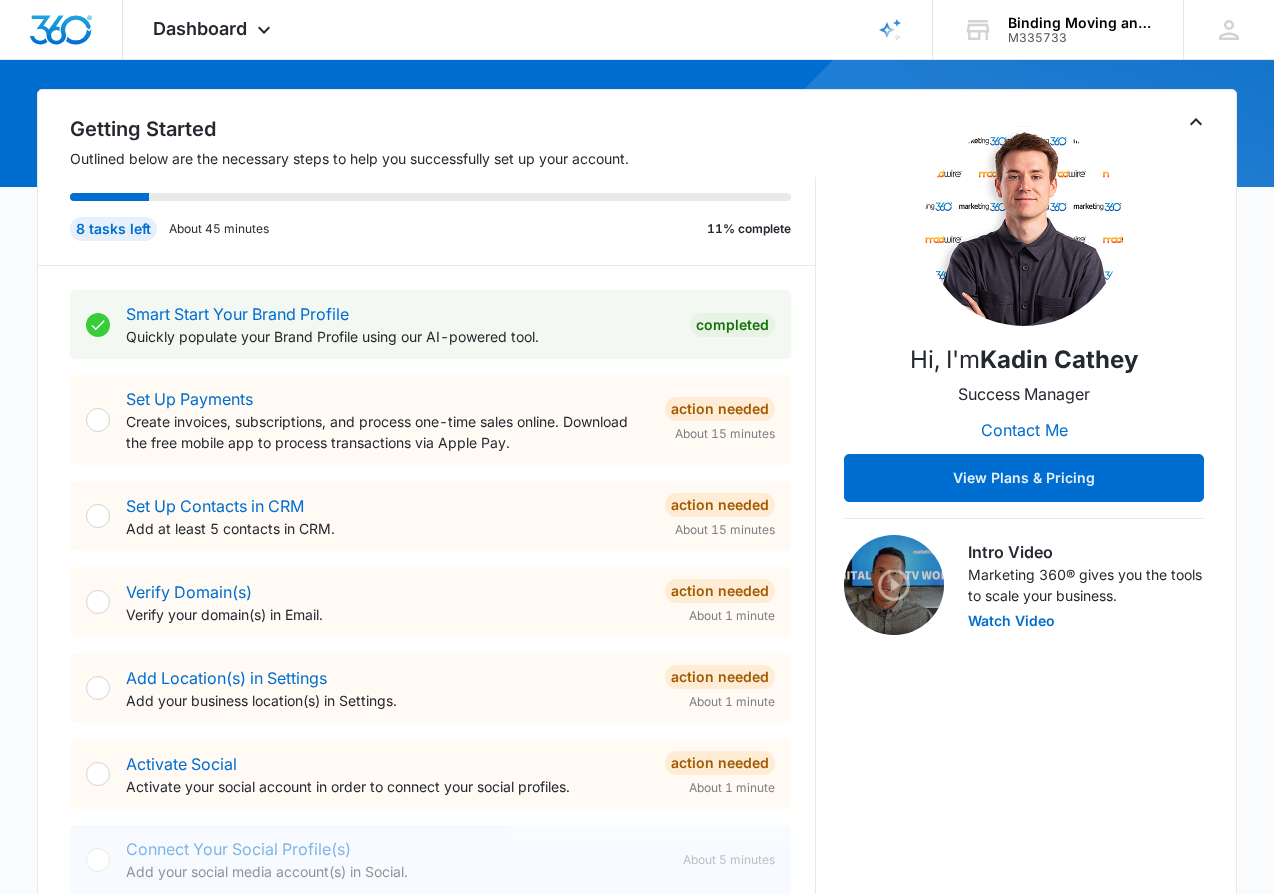click on "Set Up Payments Create invoices, subscriptions, and process one-time sales online. Download the free mobile app to process transactions via Apple Pay. Action Needed About 15 minutes" at bounding box center [430, 420] 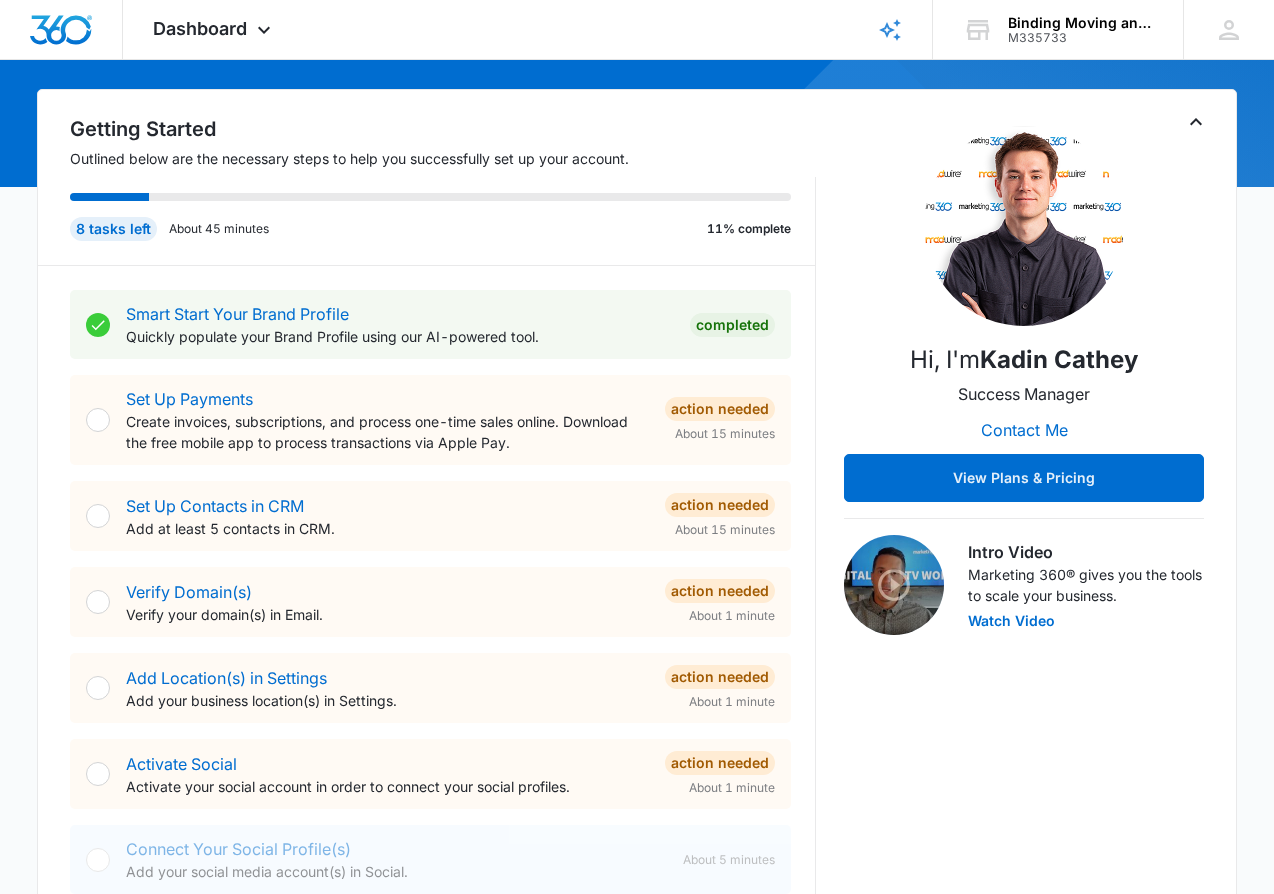 click on "Set Up Payments Create invoices, subscriptions, and process one-time sales online. Download the free mobile app to process transactions via Apple Pay. Action Needed About 15 minutes" at bounding box center (430, 420) 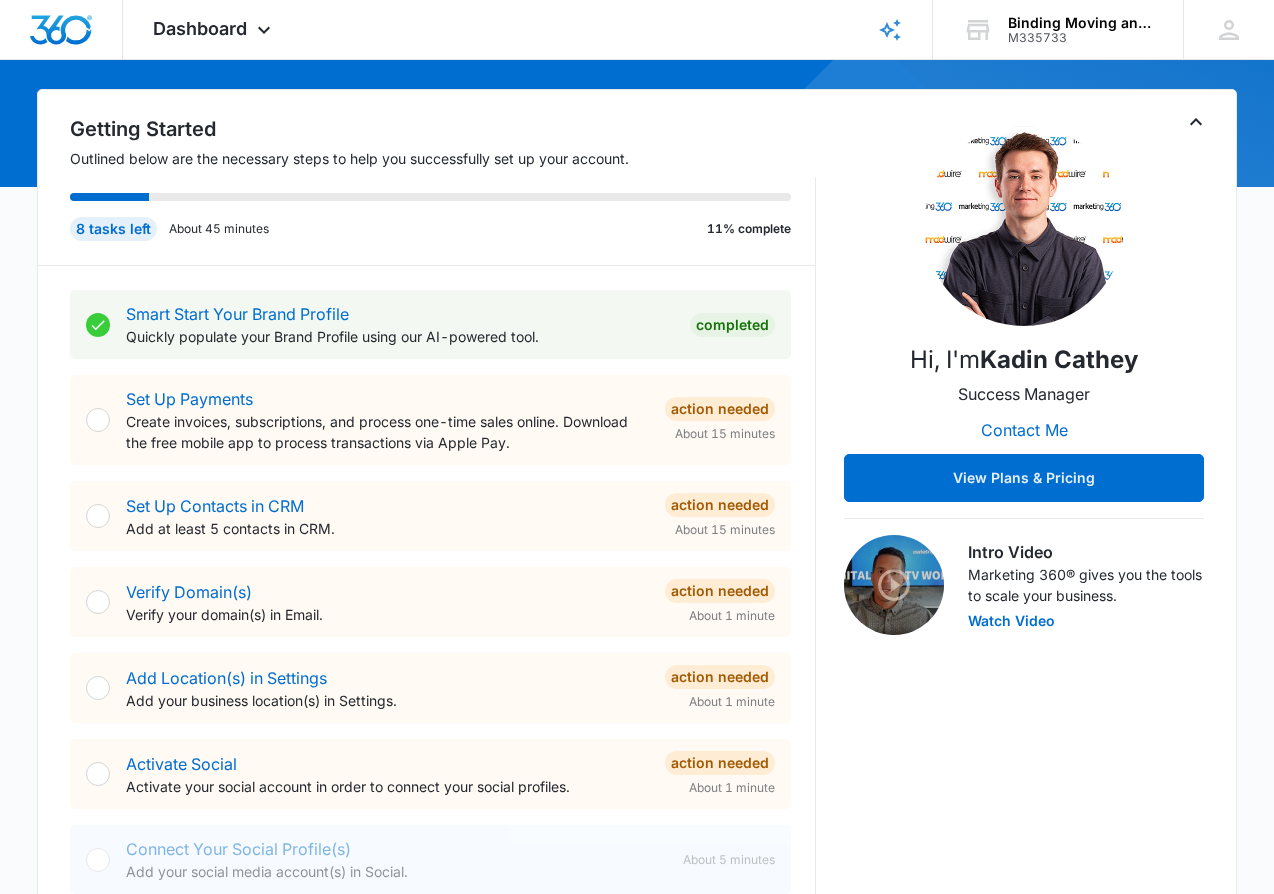 click on "Set Up Payments Create invoices, subscriptions, and process one-time sales online. Download the free mobile app to process transactions via Apple Pay. Action Needed About 15 minutes" at bounding box center (430, 420) 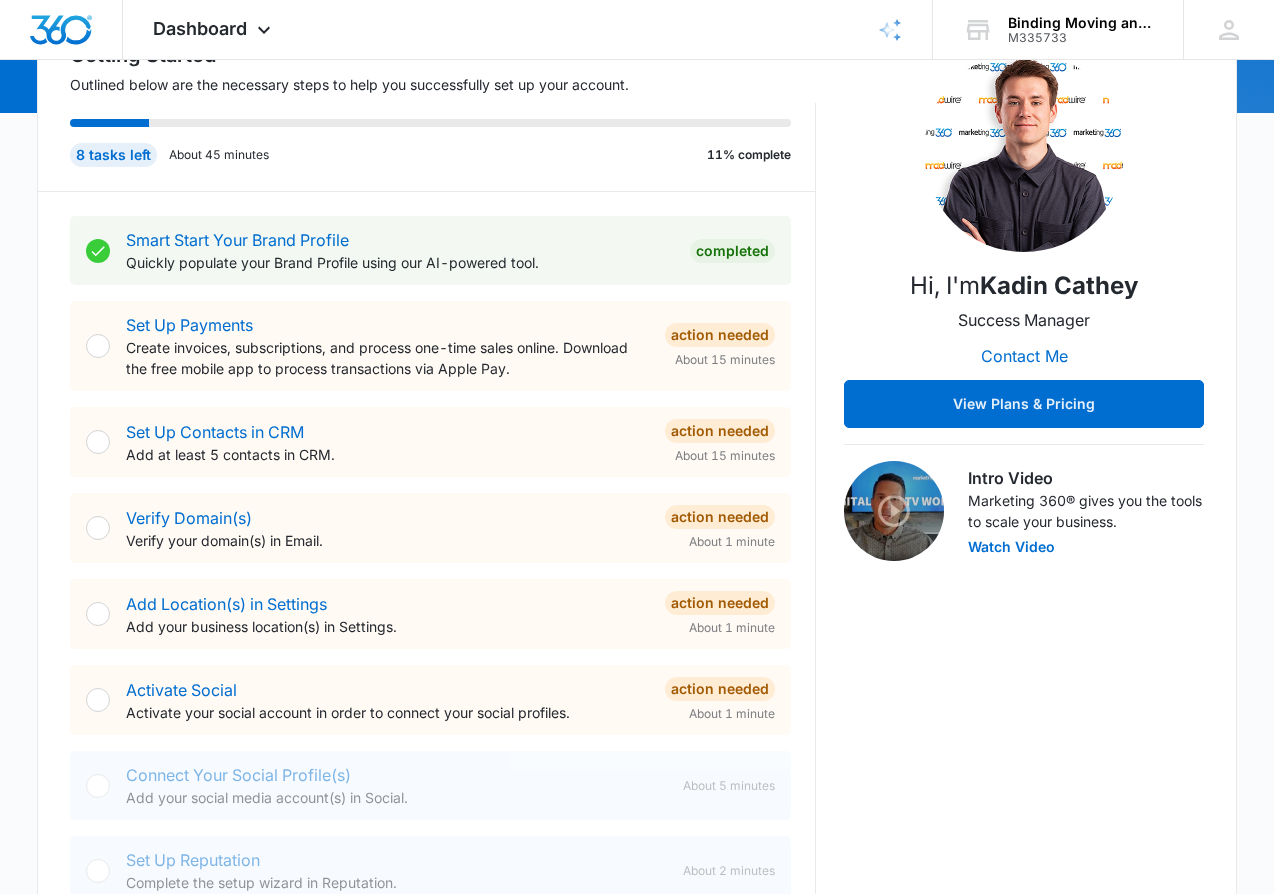 scroll, scrollTop: 249, scrollLeft: 0, axis: vertical 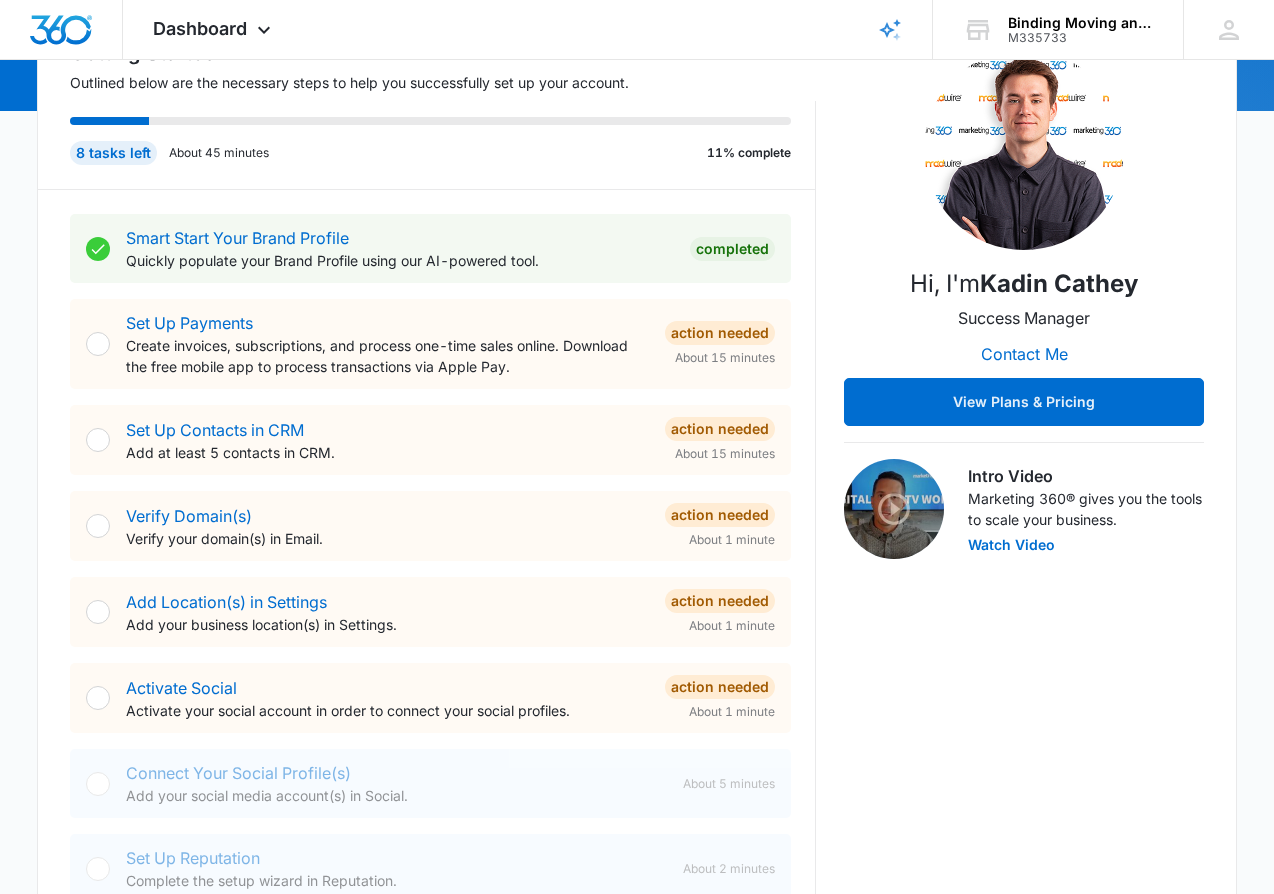 click on "Create invoices, subscriptions, and process one-time sales online. Download the free mobile app to process transactions via Apple Pay." at bounding box center [387, 356] 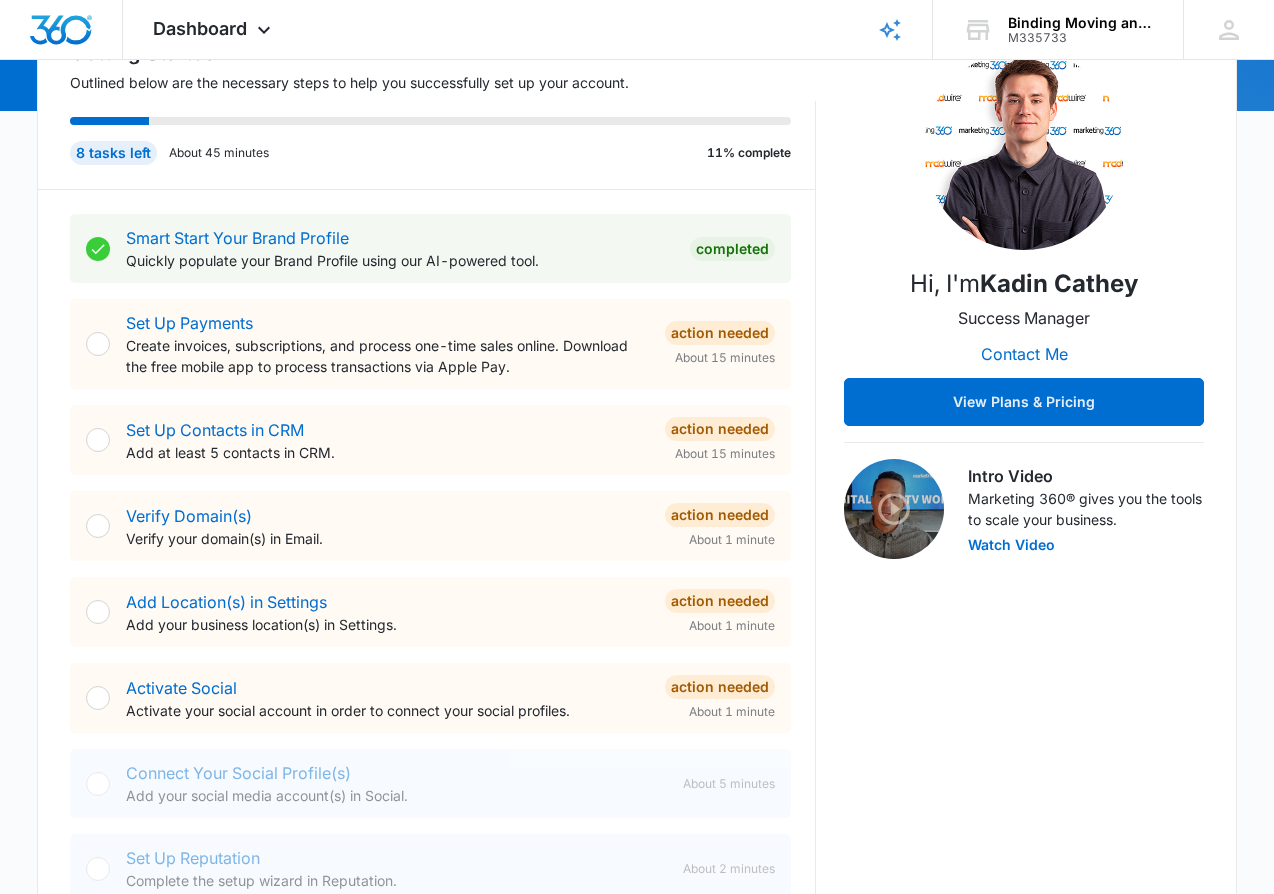 click on "Add at least 5 contacts in CRM." at bounding box center (387, 452) 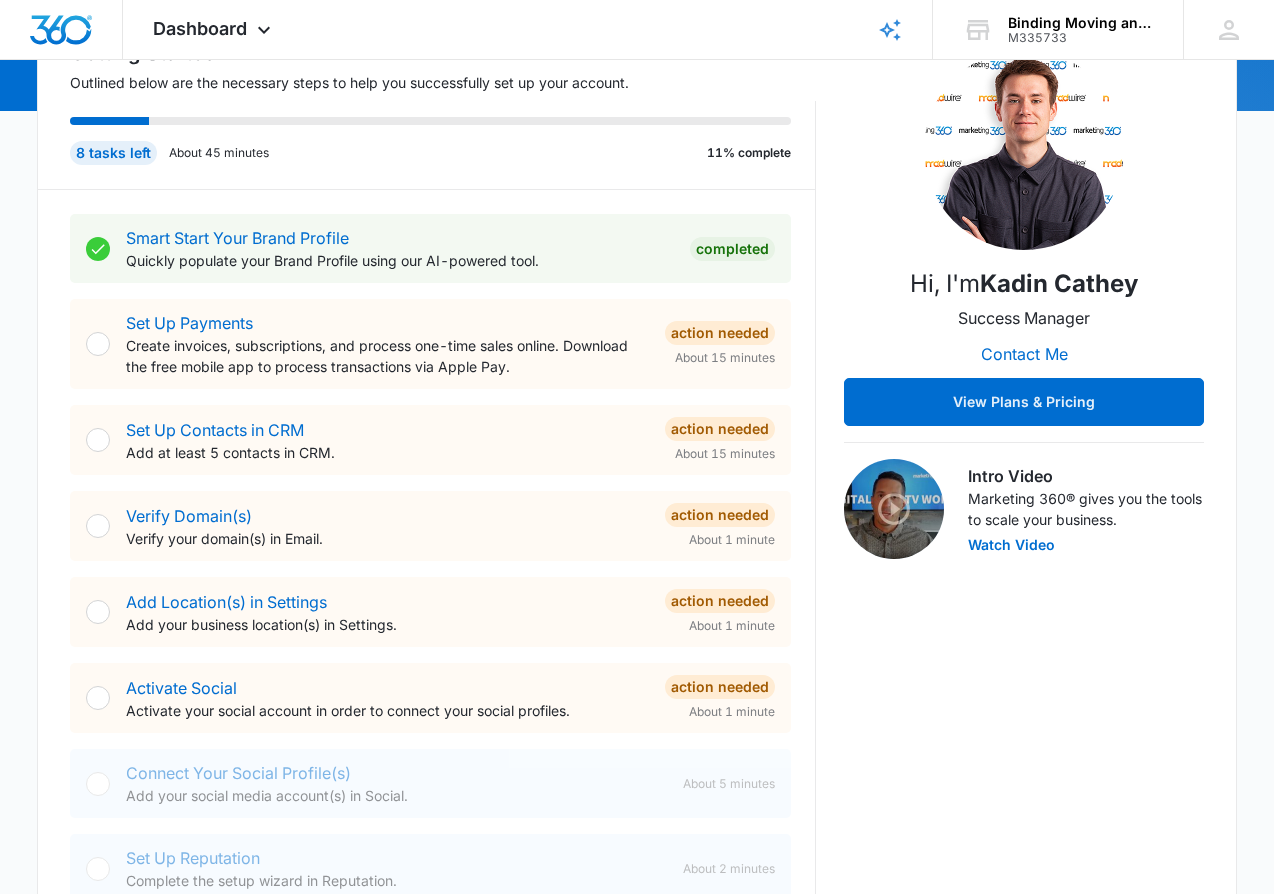 click on "Add Location(s) in Settings Add your business location(s) in Settings. Action Needed About 1 minute" at bounding box center [430, 612] 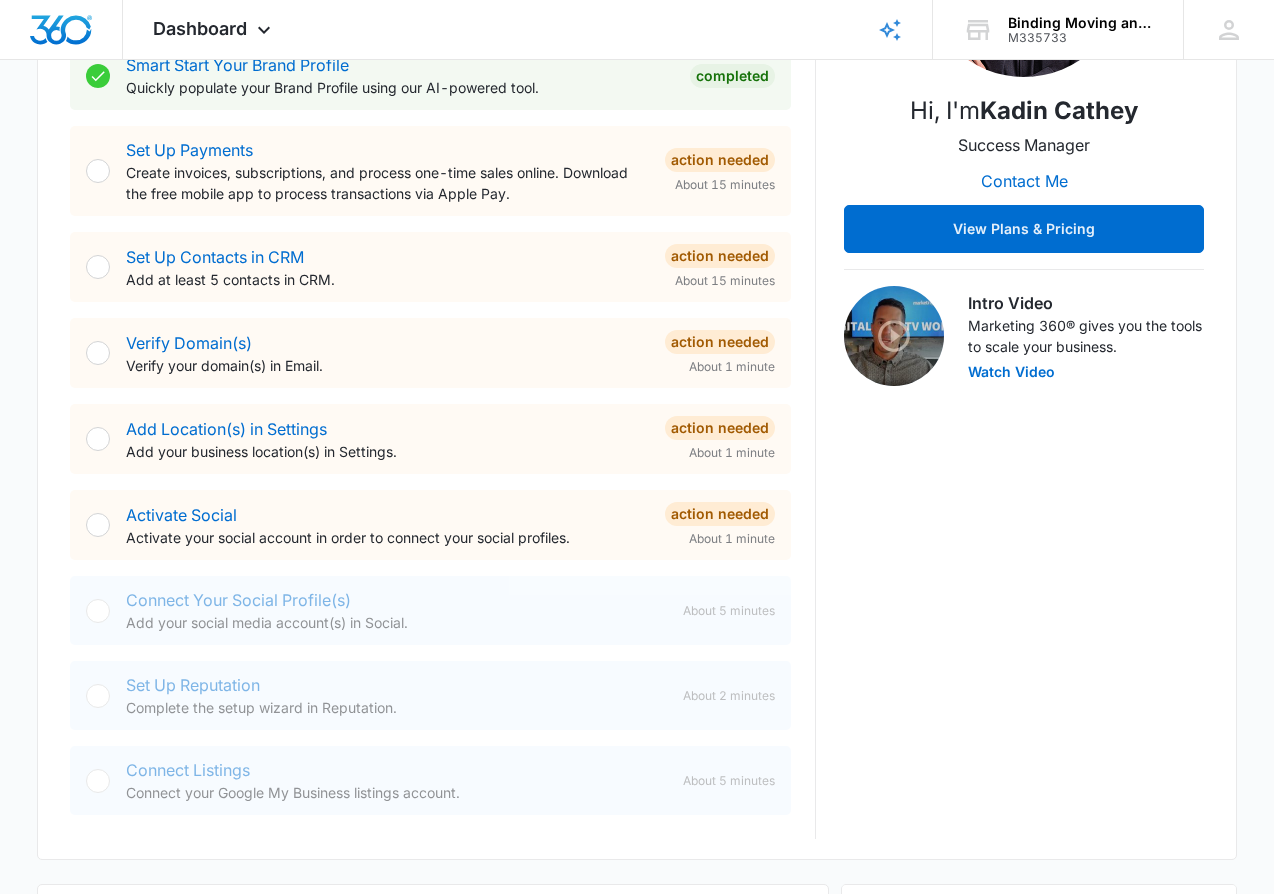scroll, scrollTop: 459, scrollLeft: 0, axis: vertical 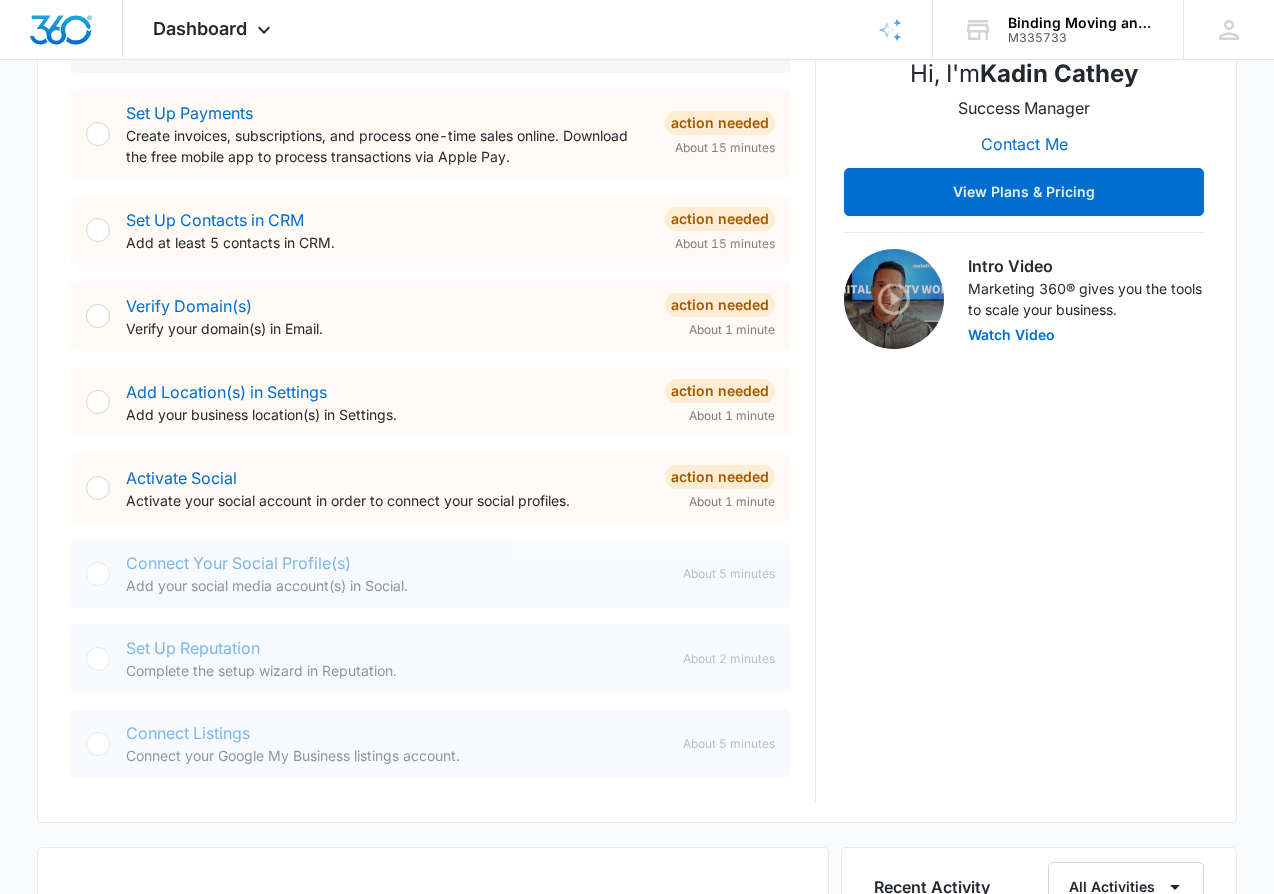 click on "Connect Listings Connect your Google My Business listings account." at bounding box center [396, 743] 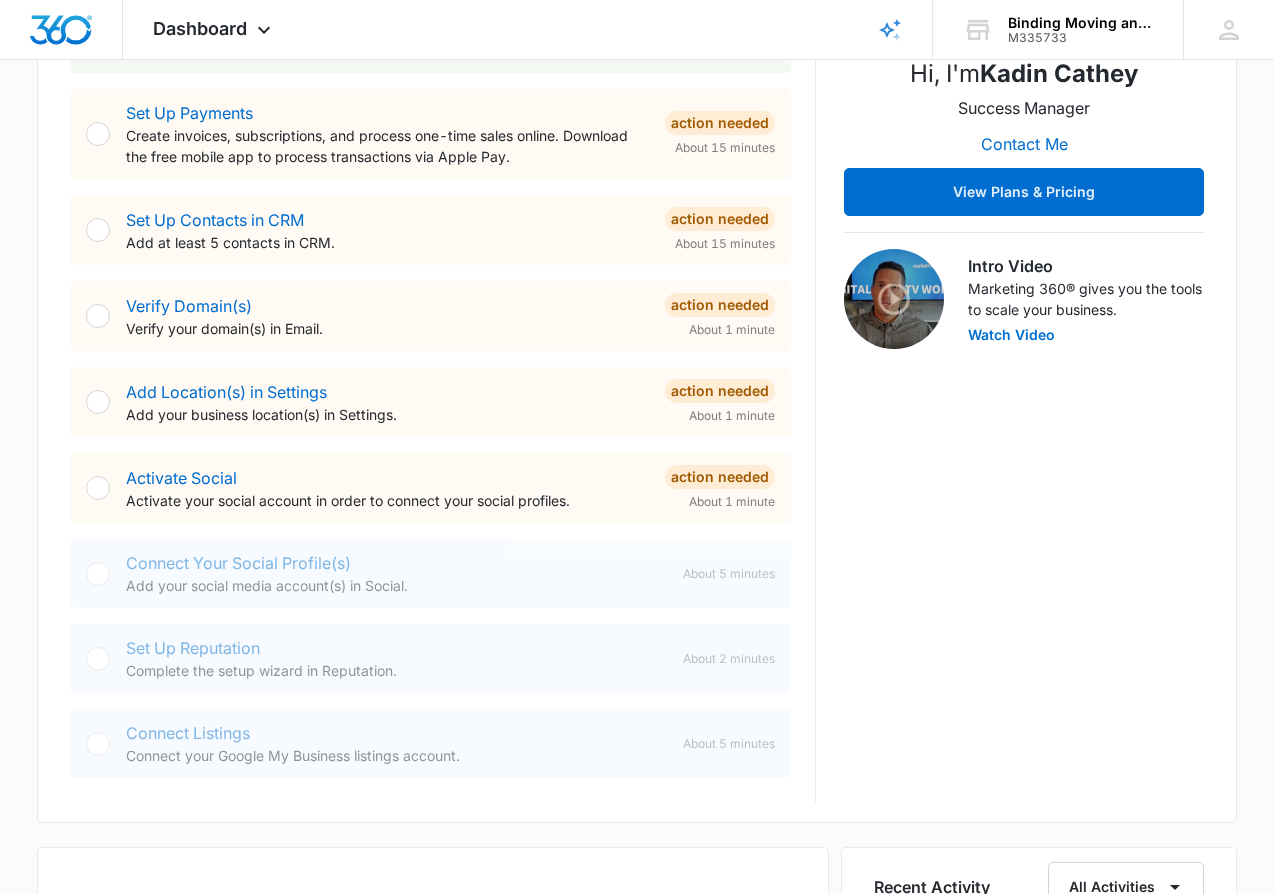 click on "Activate Social Activate your social account in order to connect your social profiles. Action Needed About 1 minute" at bounding box center [430, 488] 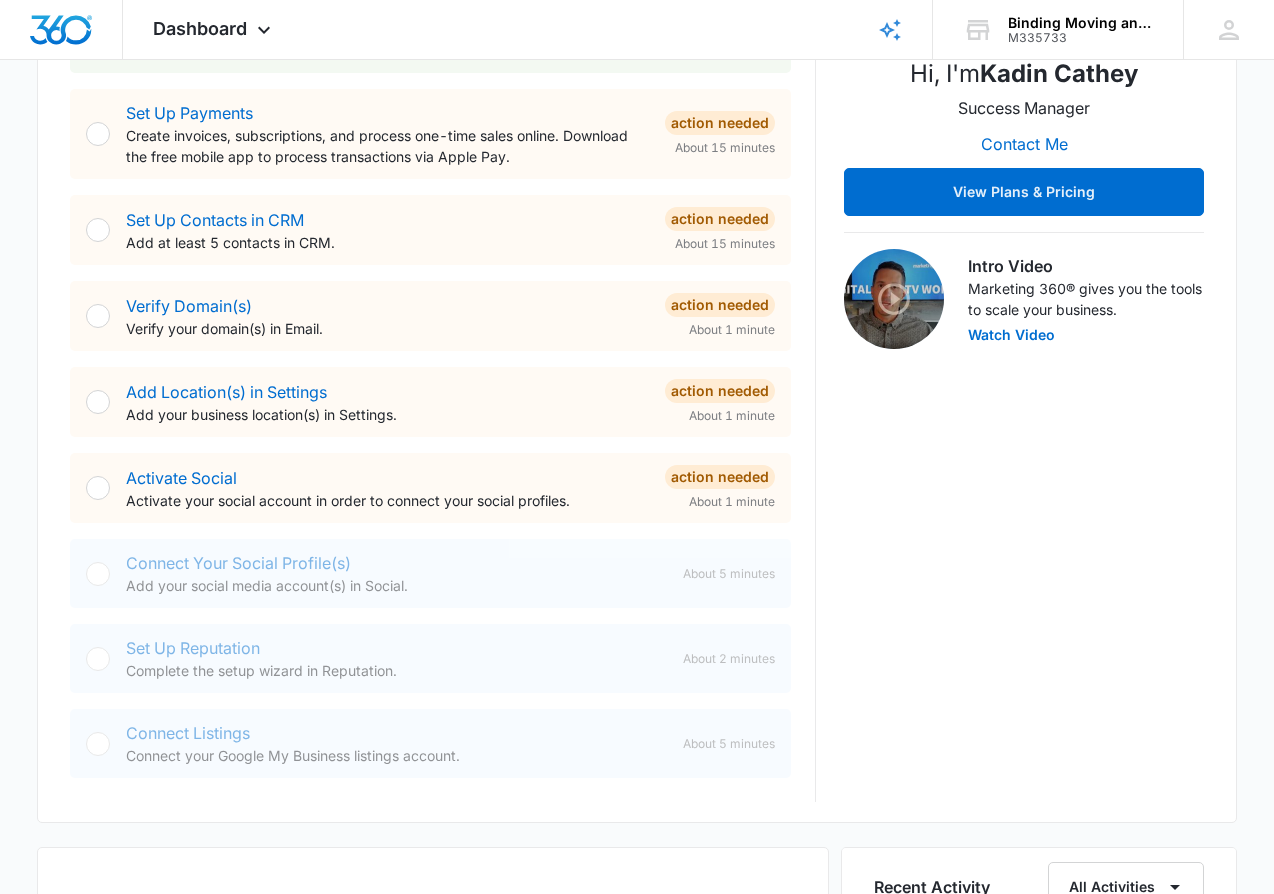 click on "Activate Social" at bounding box center (181, 478) 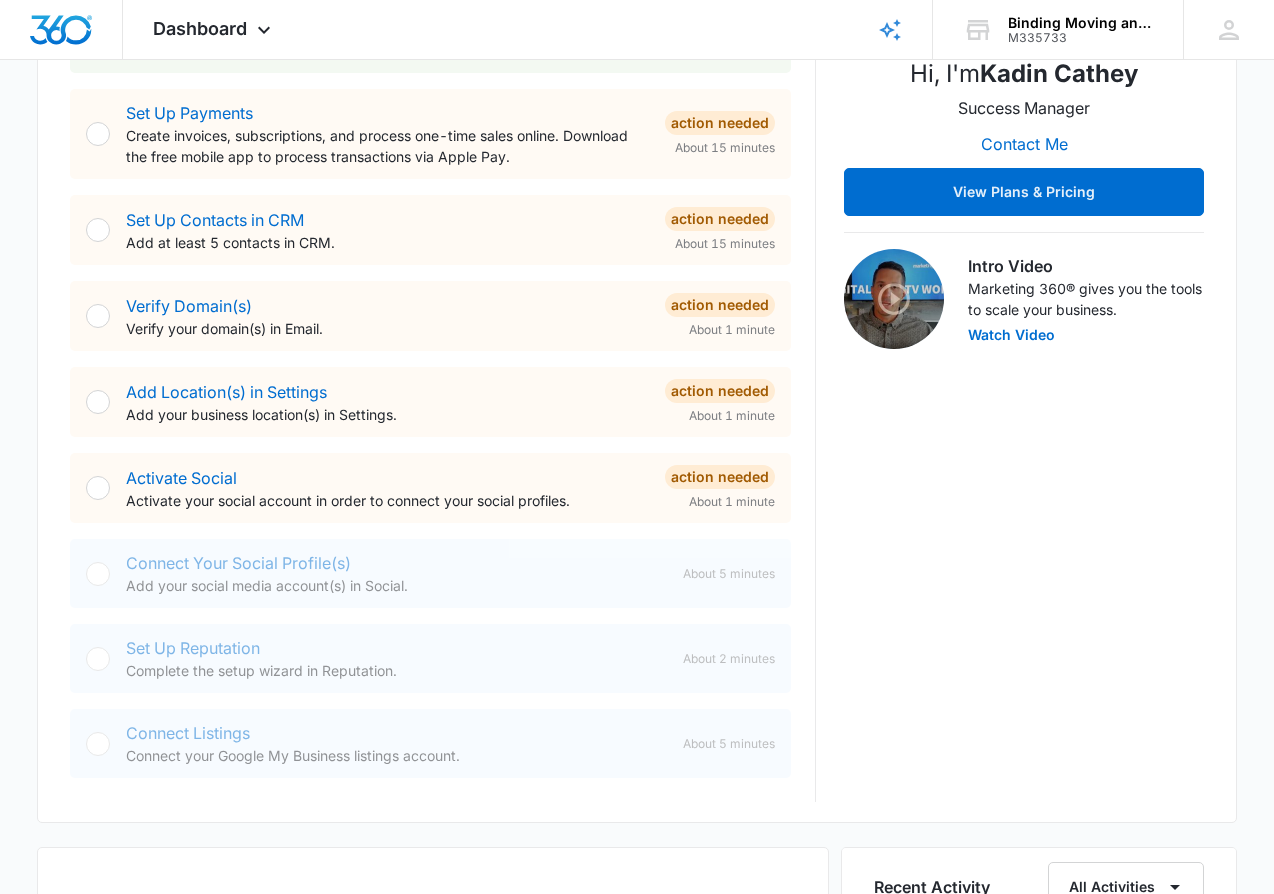 scroll, scrollTop: 0, scrollLeft: 0, axis: both 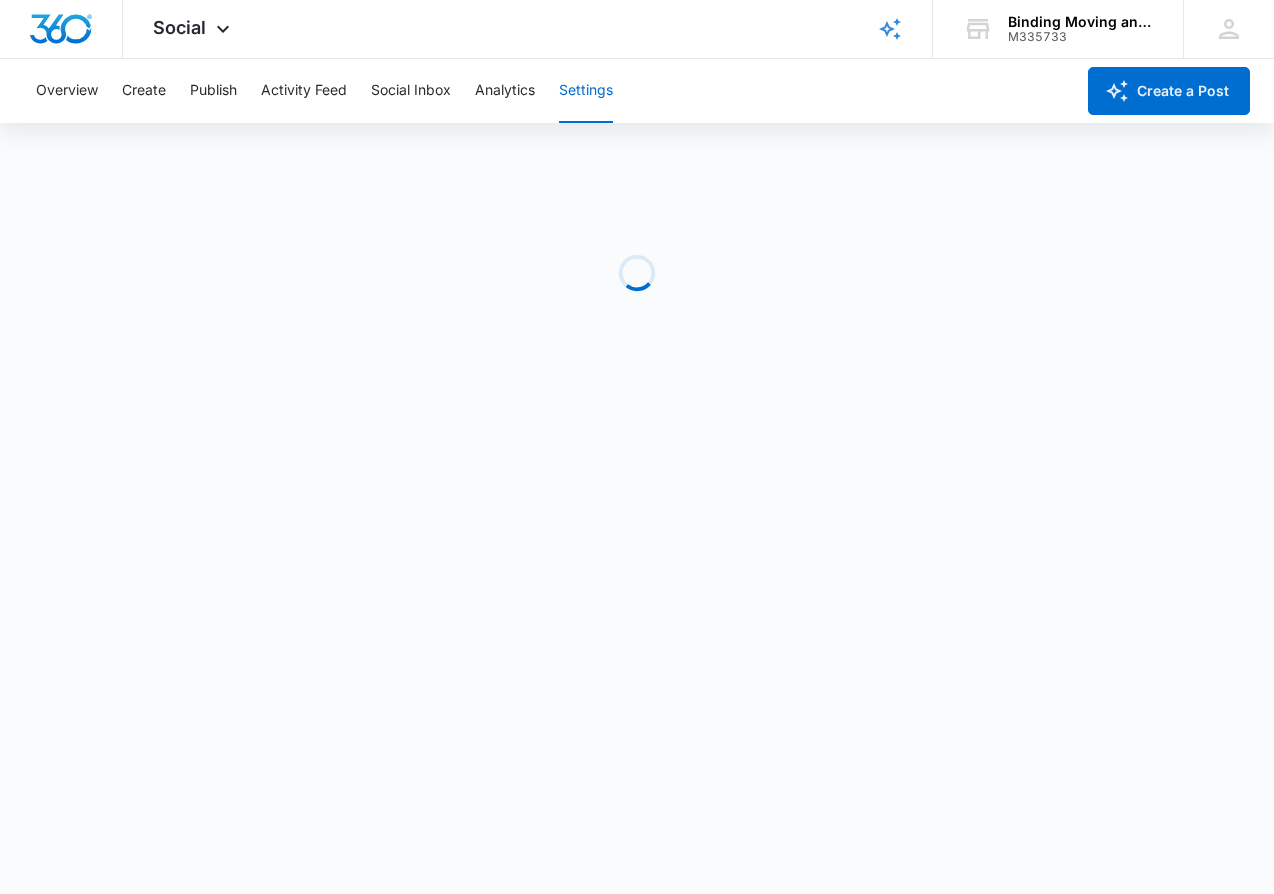 click on "Loading" at bounding box center [637, 274] 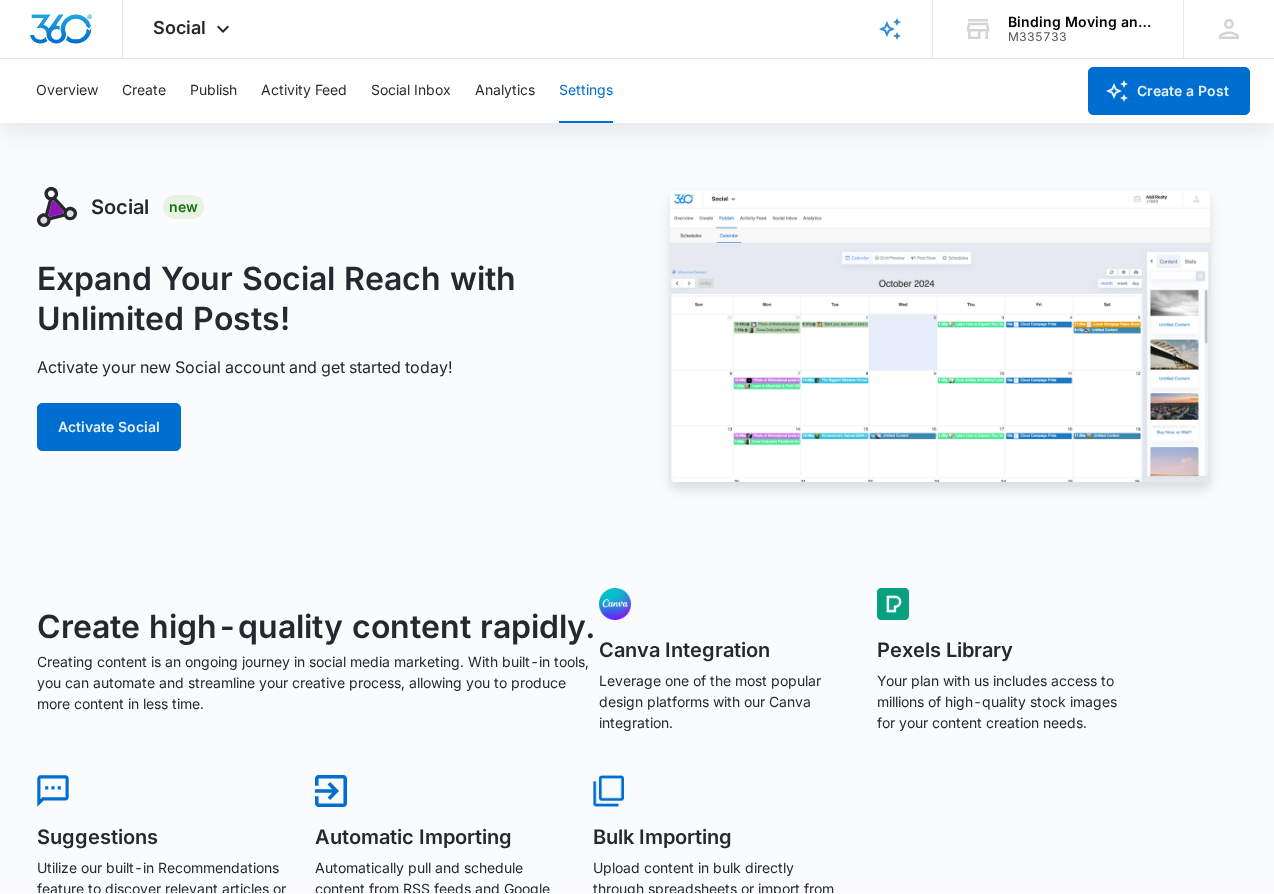 scroll, scrollTop: 1, scrollLeft: 0, axis: vertical 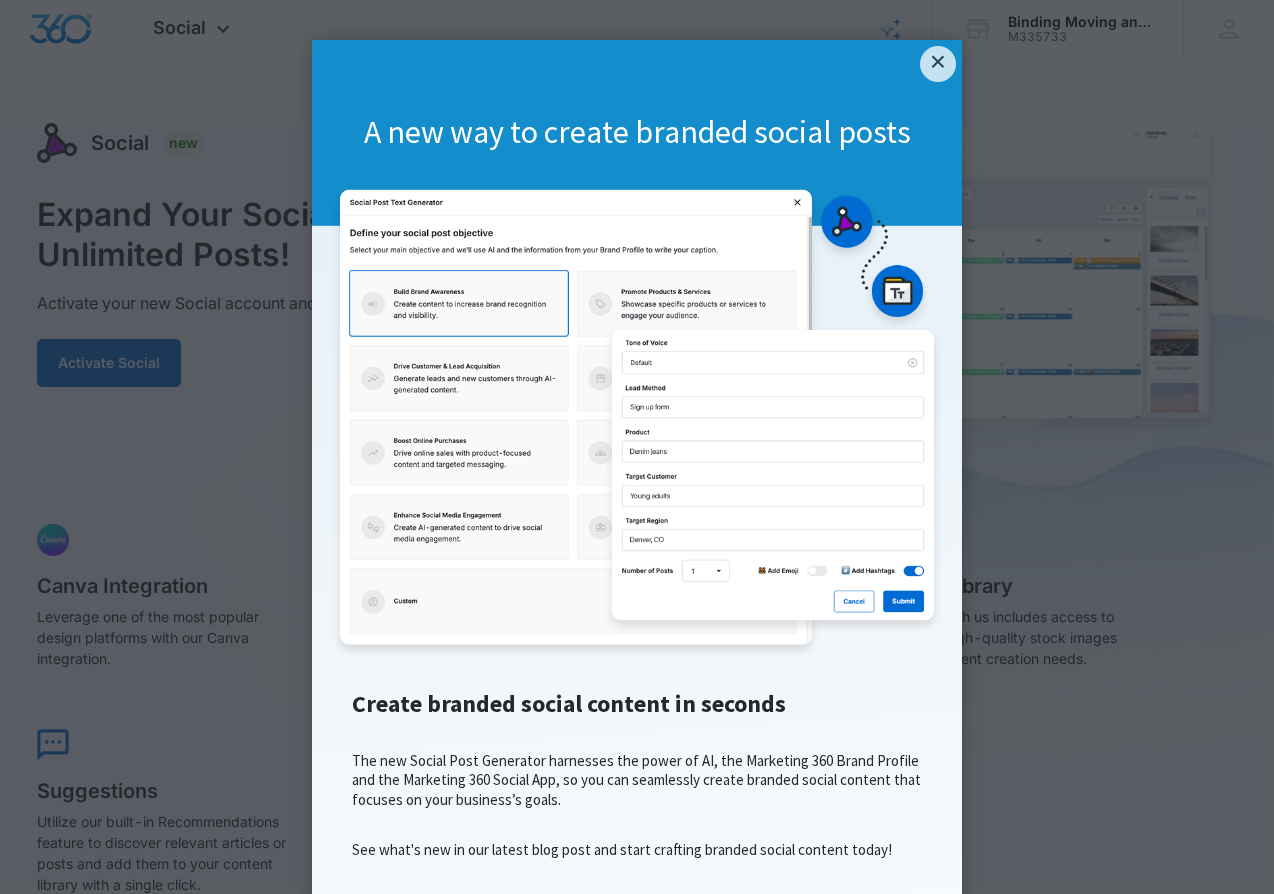 click on "×" at bounding box center [938, 64] 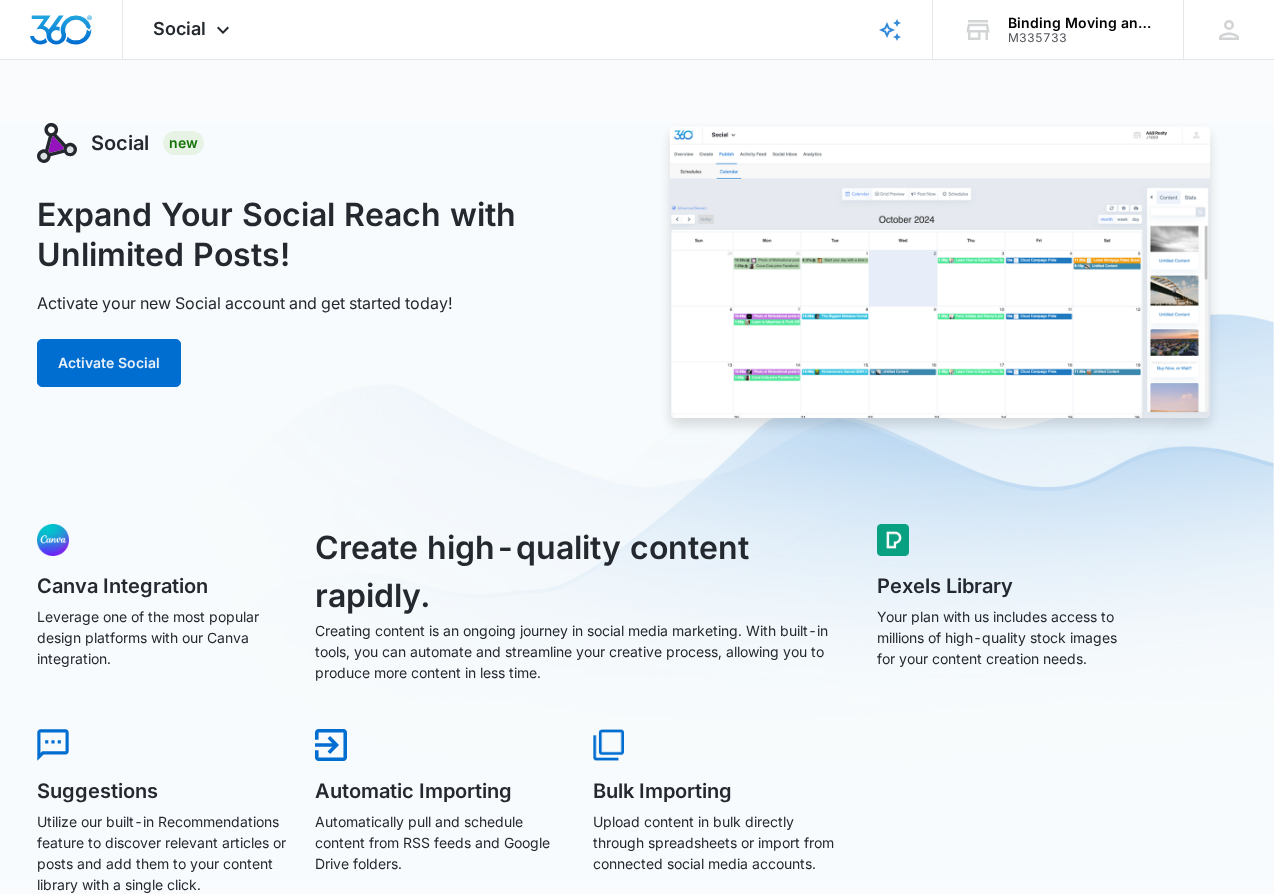 click on "Activate Social" at bounding box center (109, 363) 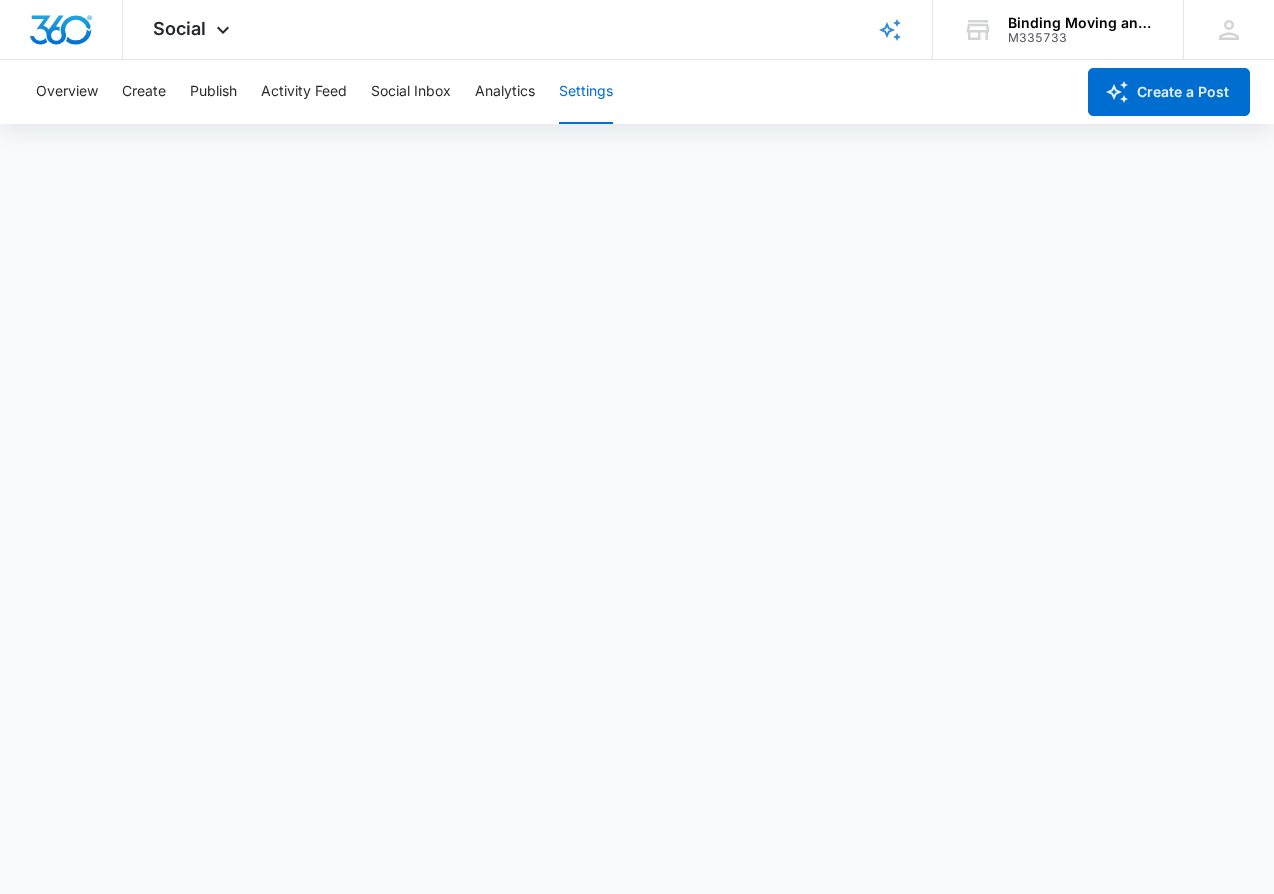 scroll, scrollTop: 0, scrollLeft: 0, axis: both 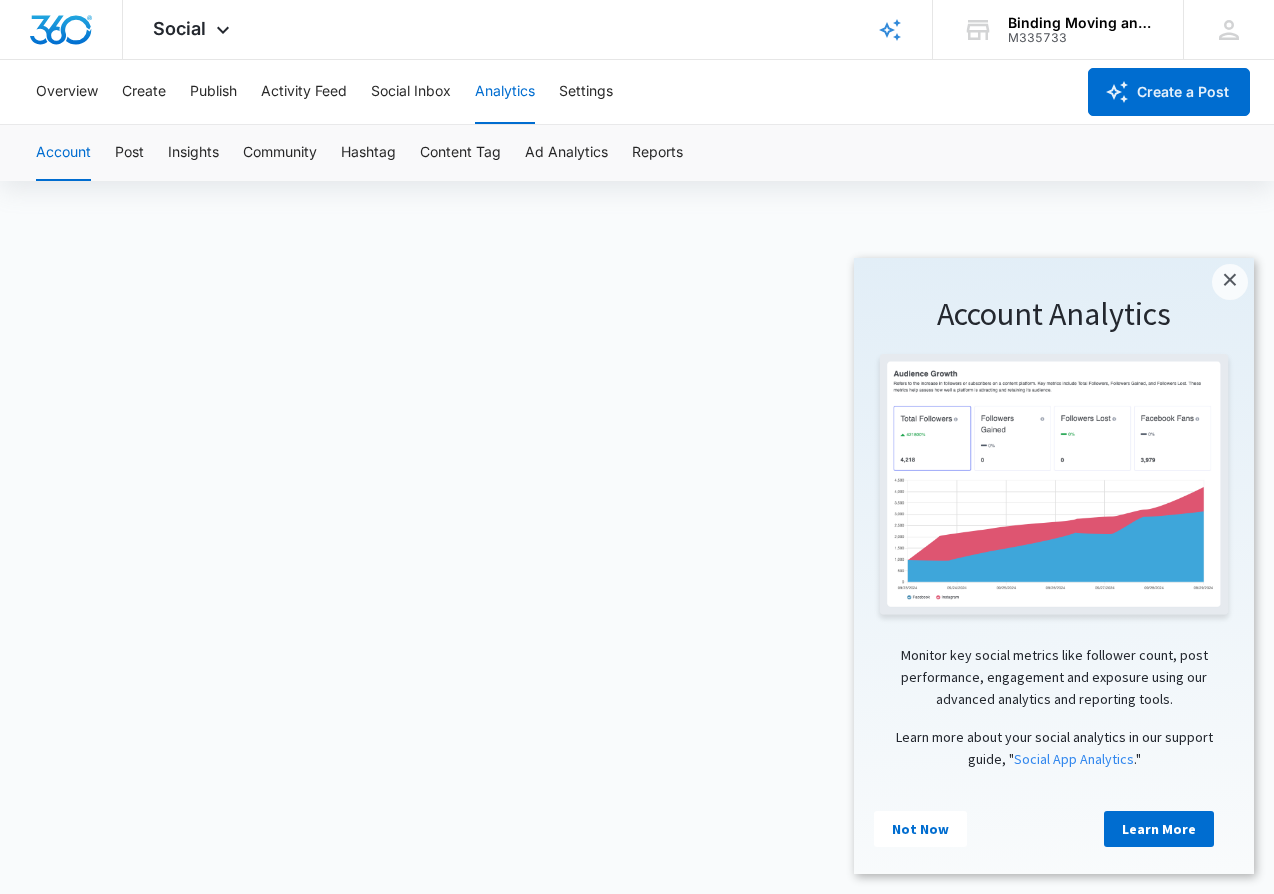 click on "Social Inbox" at bounding box center [411, 92] 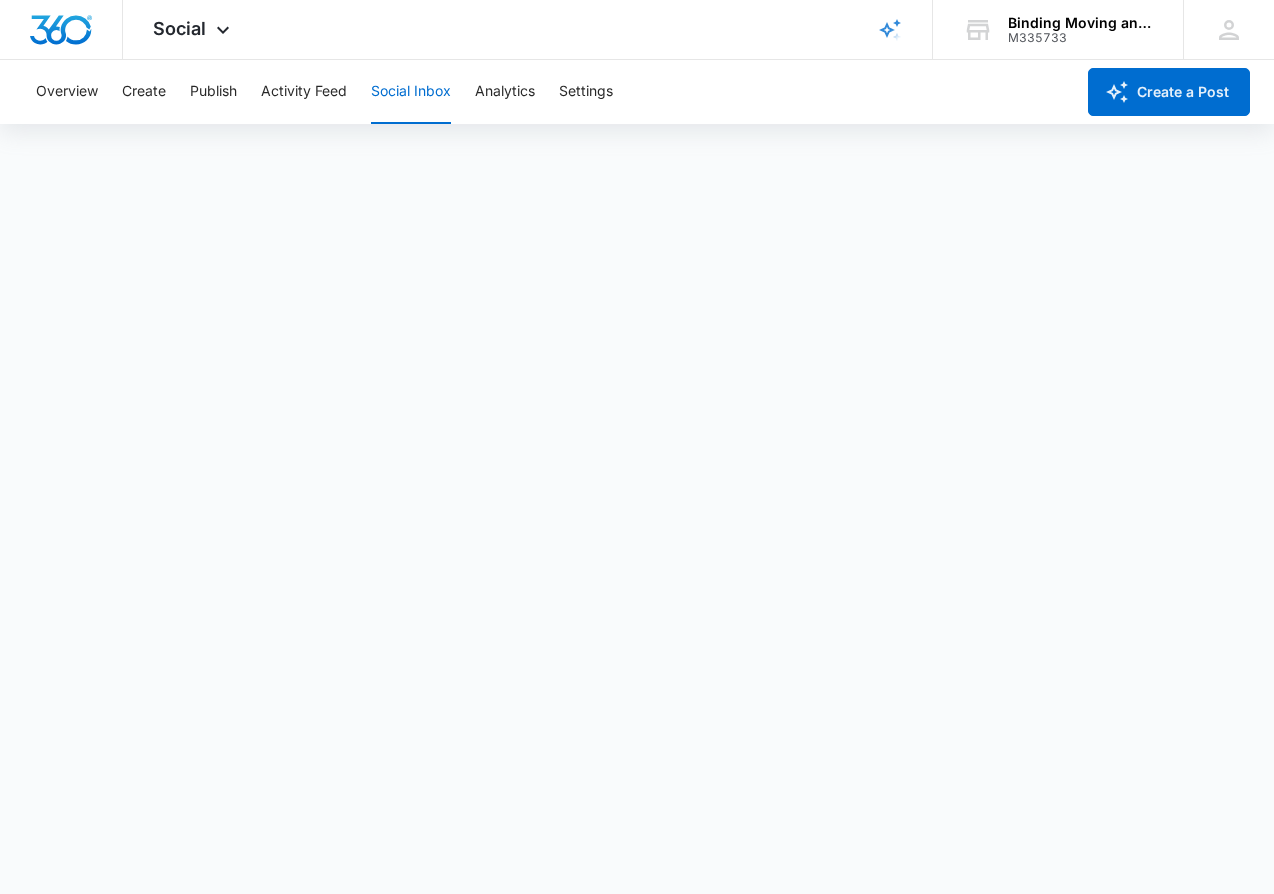 scroll, scrollTop: 0, scrollLeft: 0, axis: both 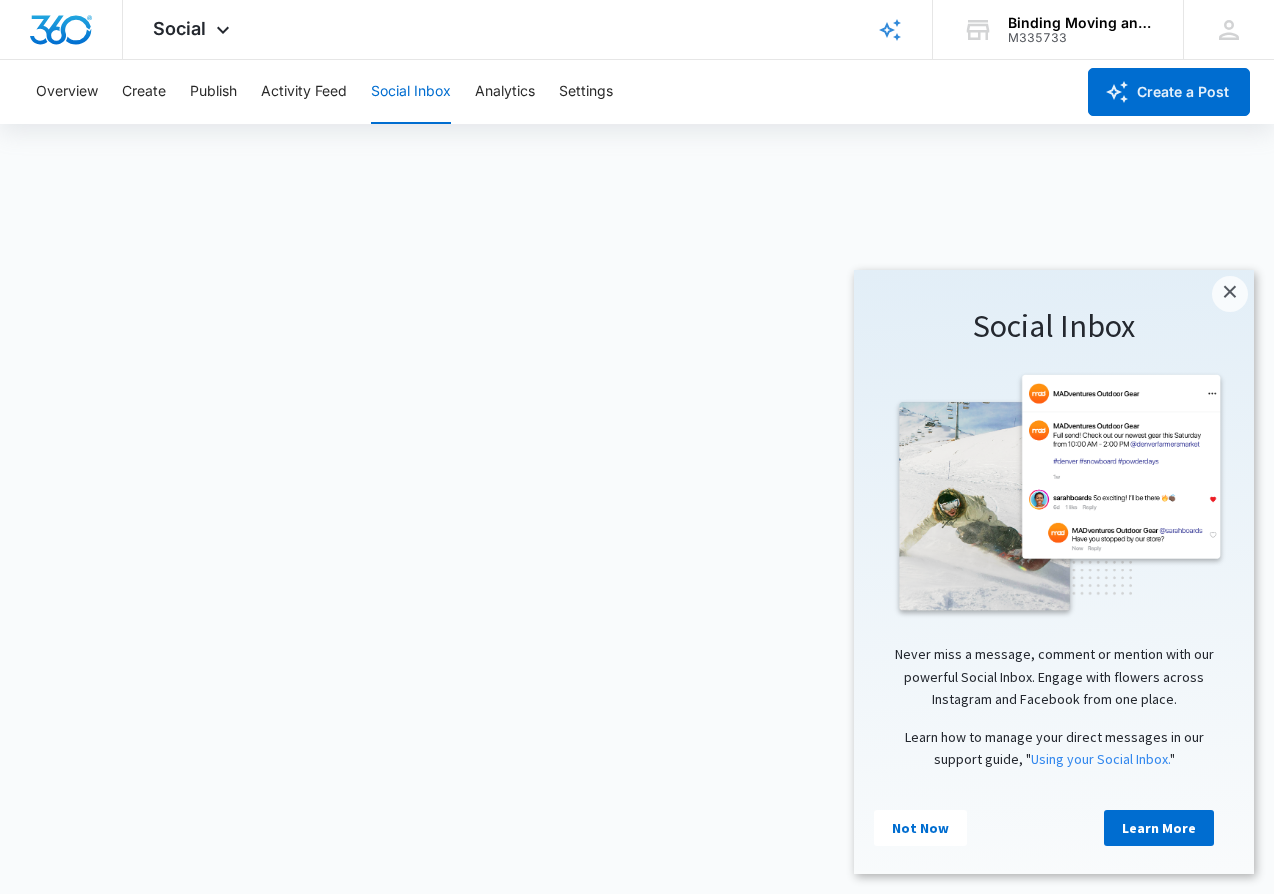click on "Create" at bounding box center [144, 92] 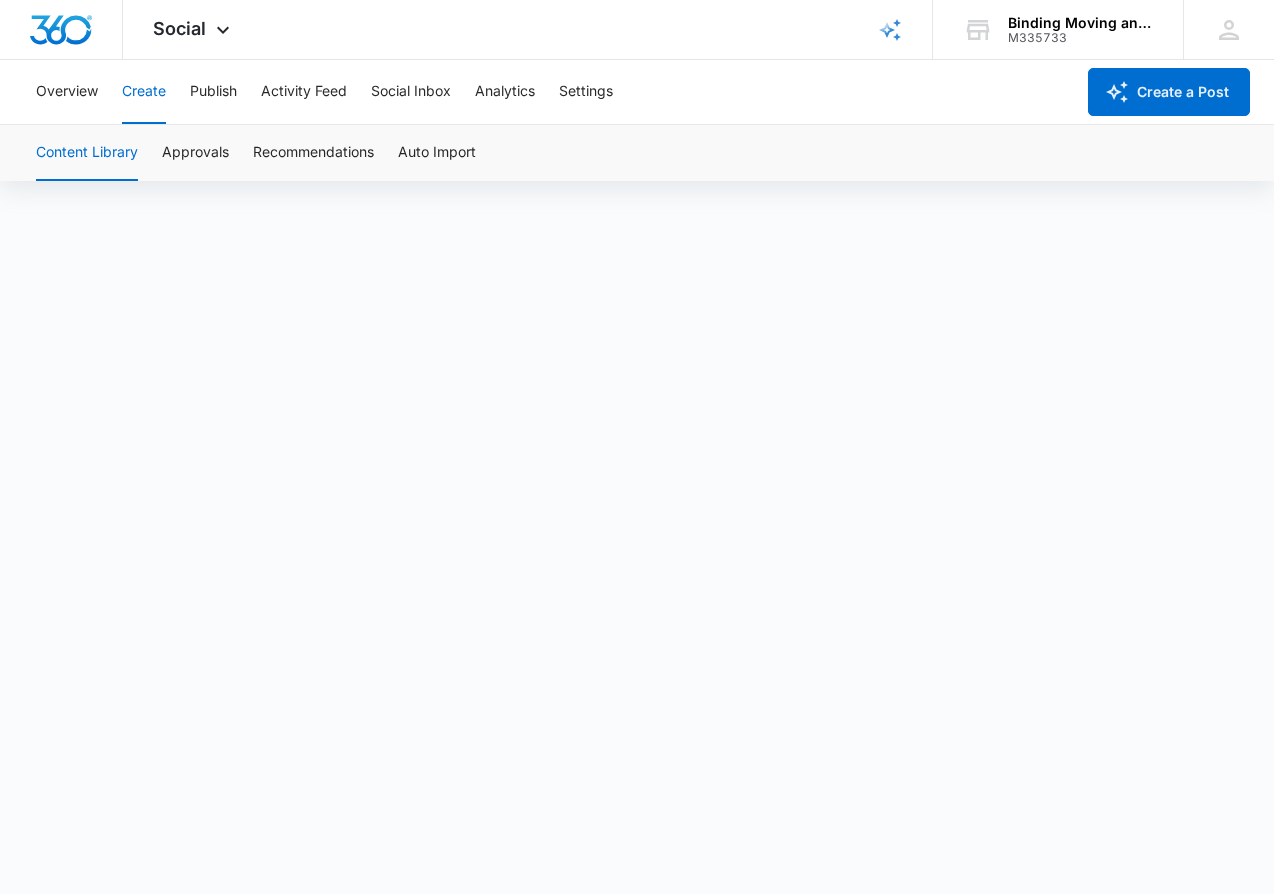 scroll, scrollTop: 0, scrollLeft: 0, axis: both 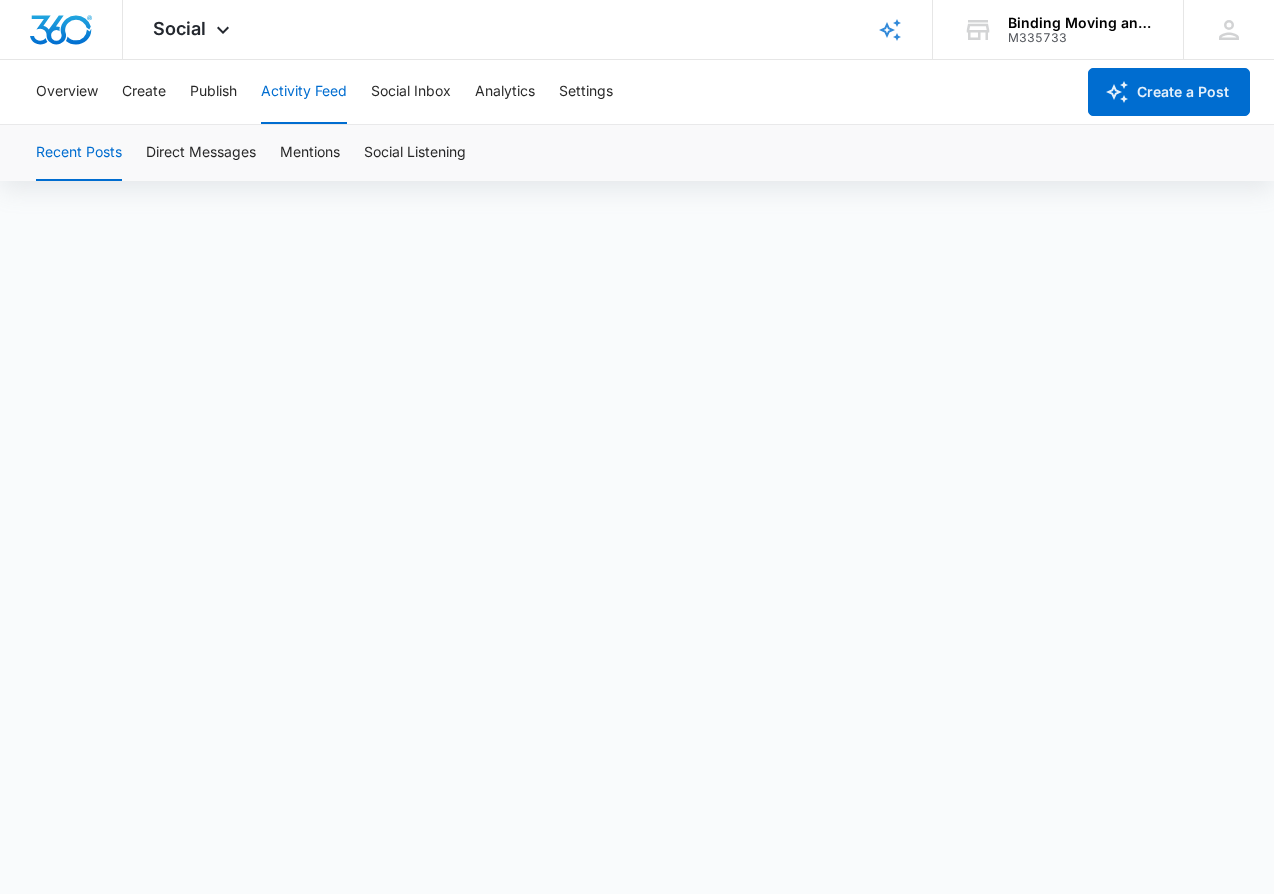 click on "Activity Feed" at bounding box center (304, 92) 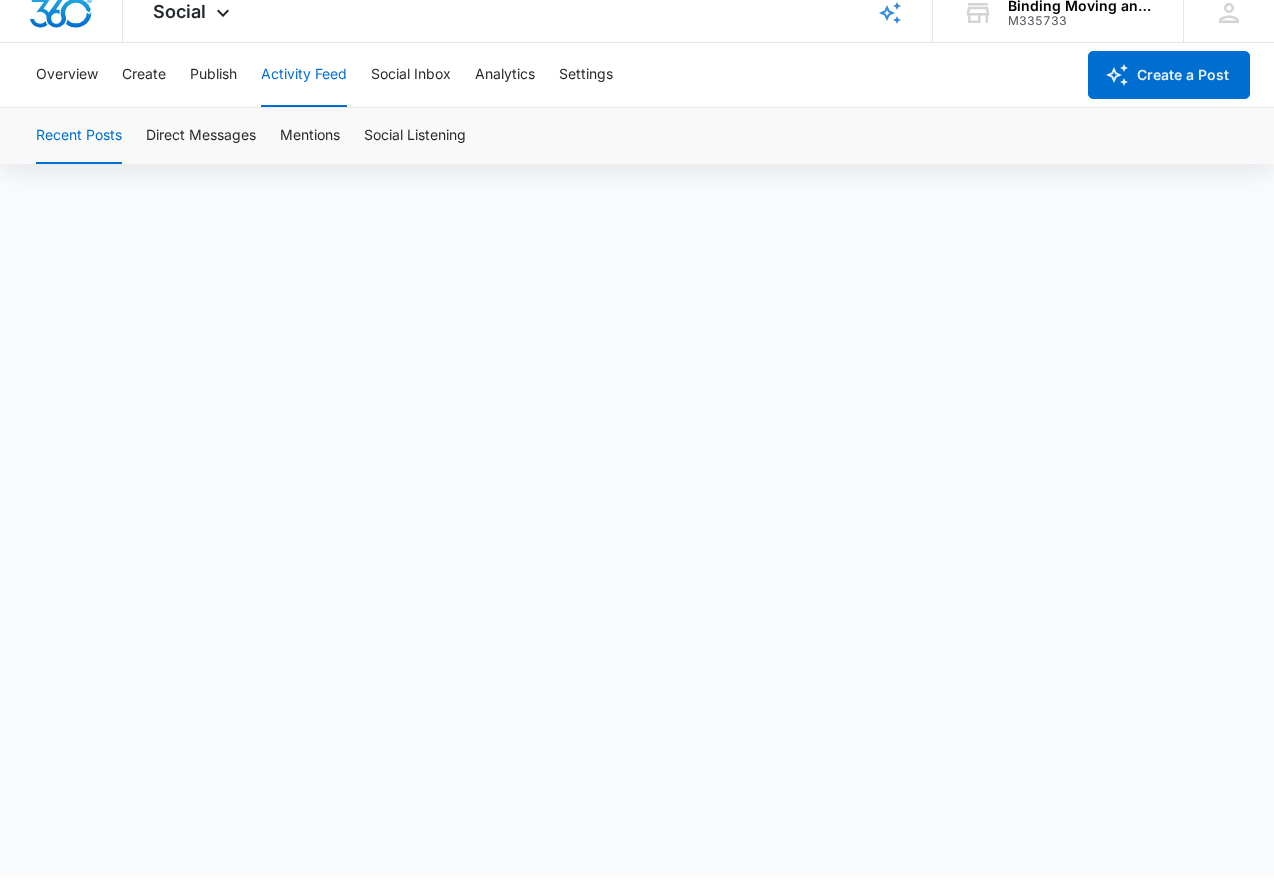 scroll, scrollTop: 14, scrollLeft: 0, axis: vertical 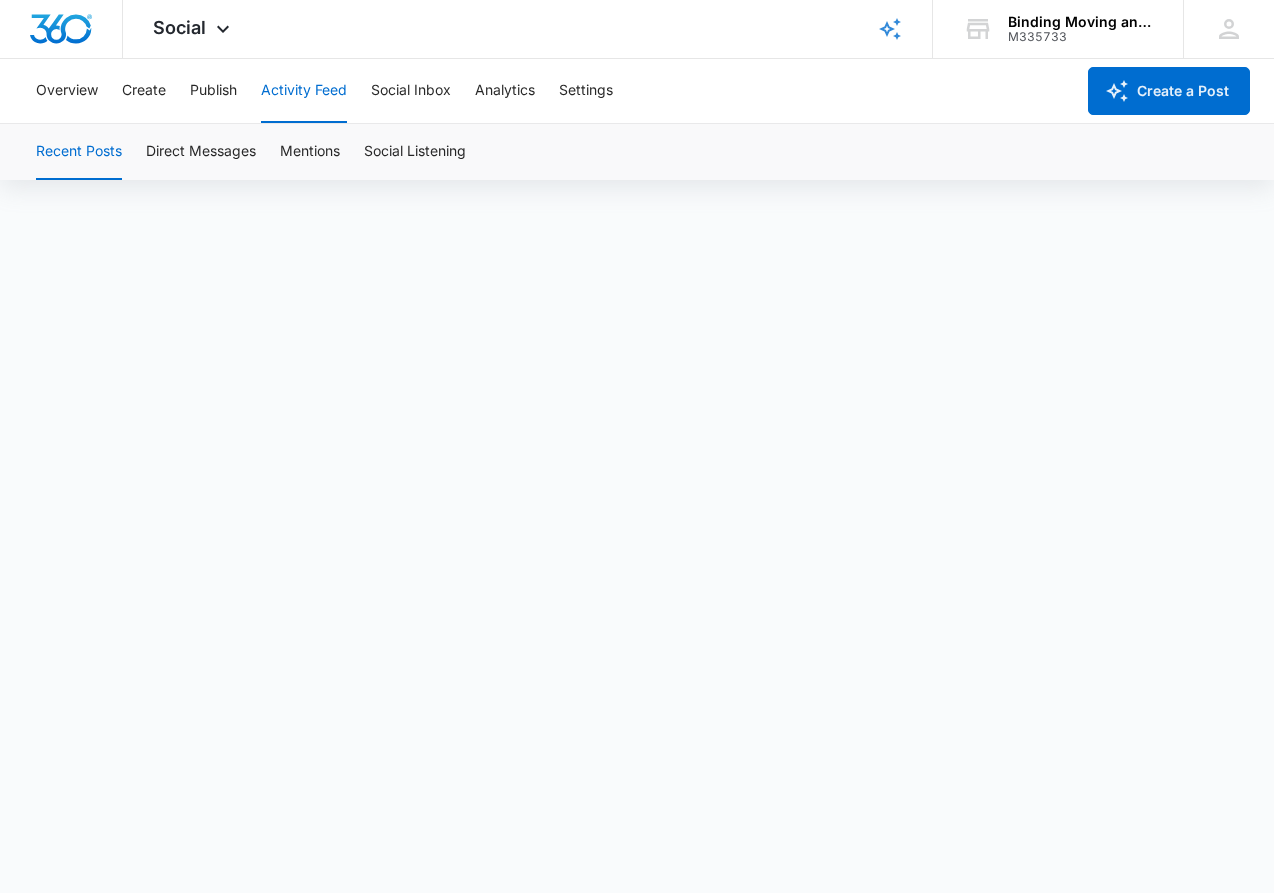 click on "Social Listening" at bounding box center (415, 153) 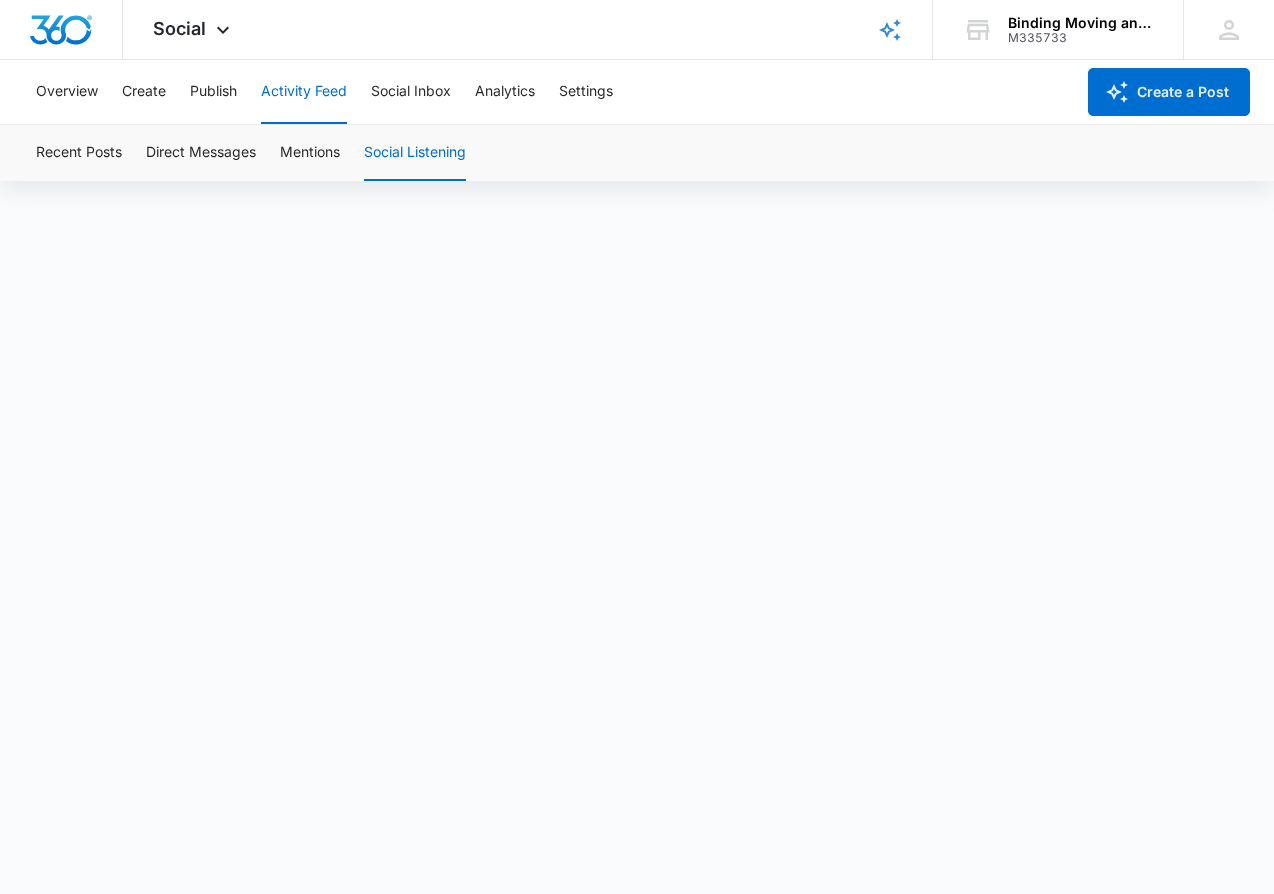 click on "Social Listening" at bounding box center [415, 153] 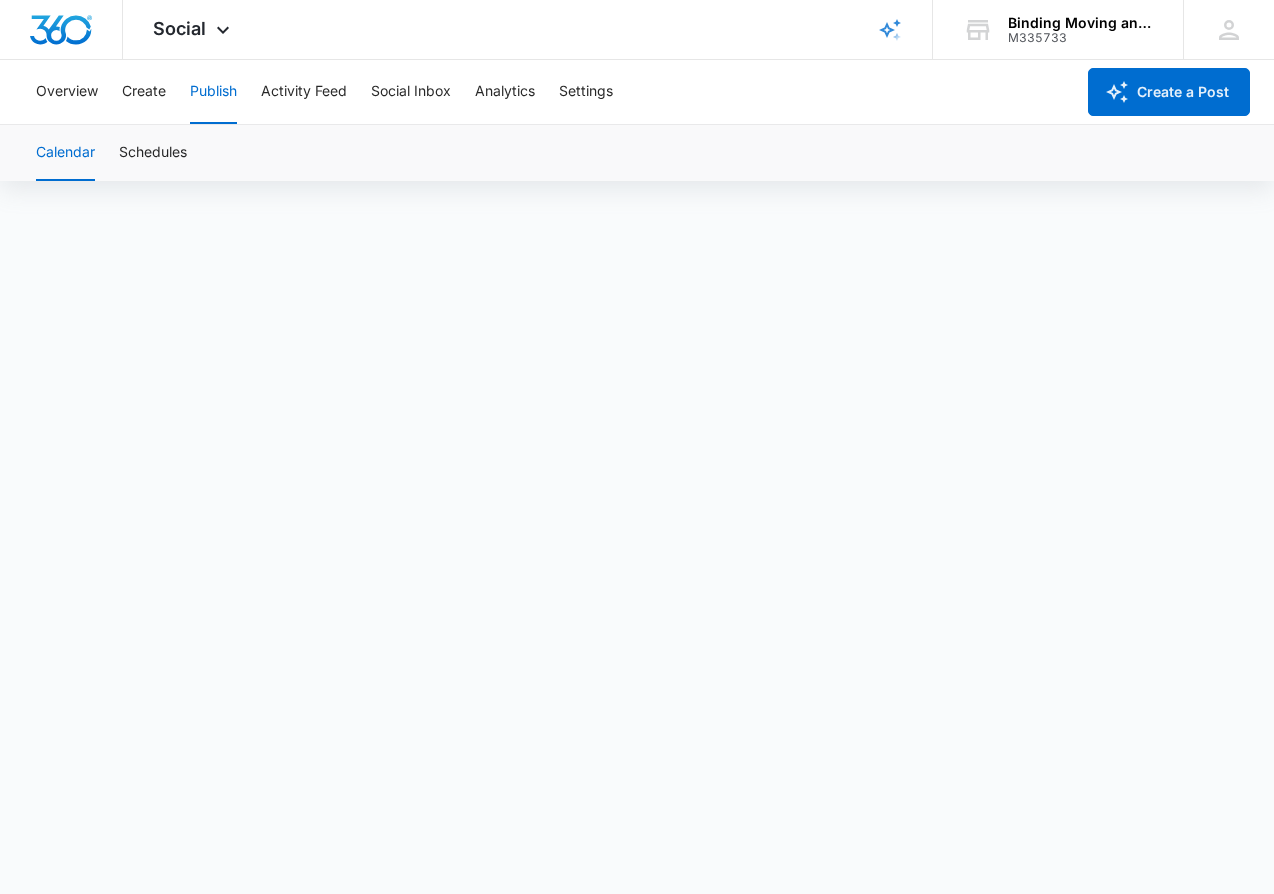 click on "Create" at bounding box center (144, 92) 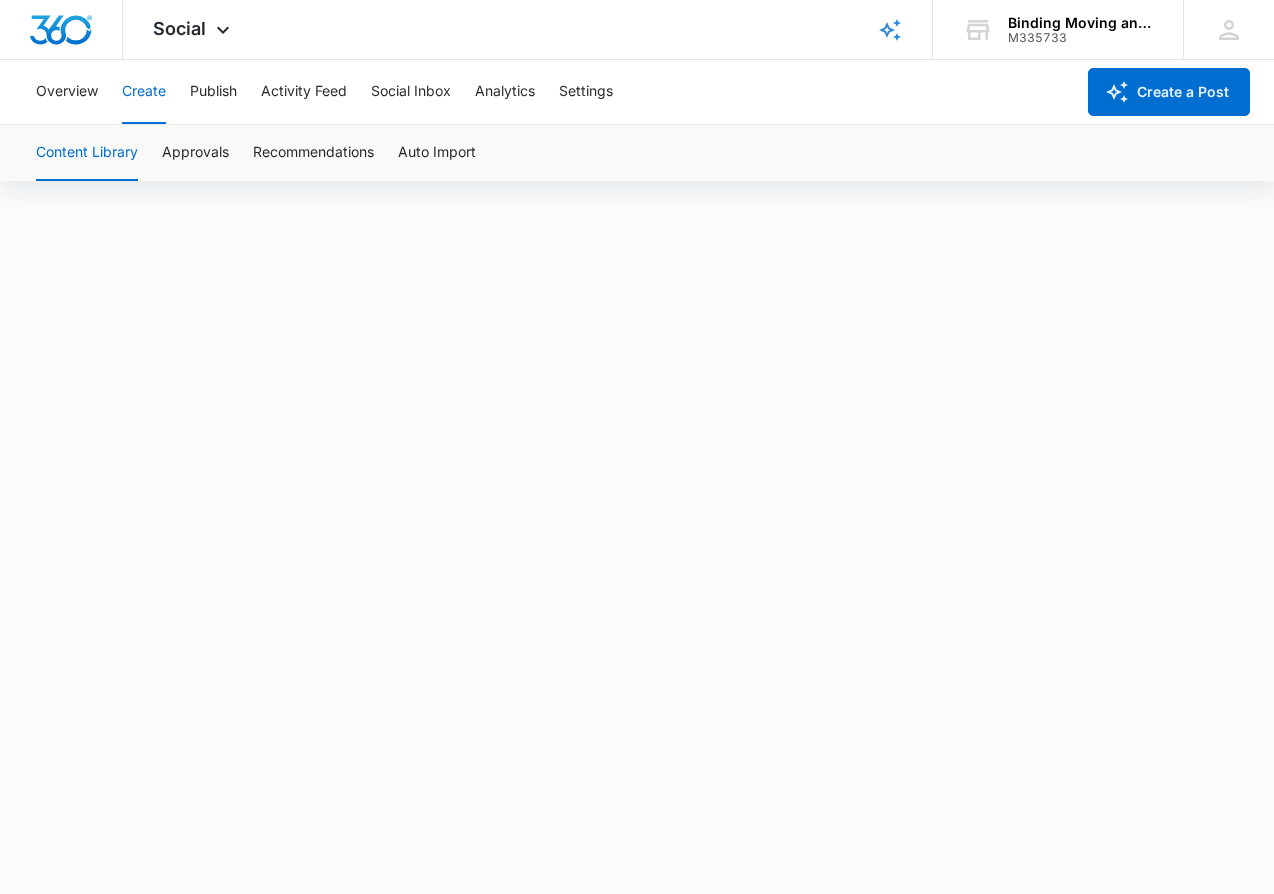scroll, scrollTop: 0, scrollLeft: 0, axis: both 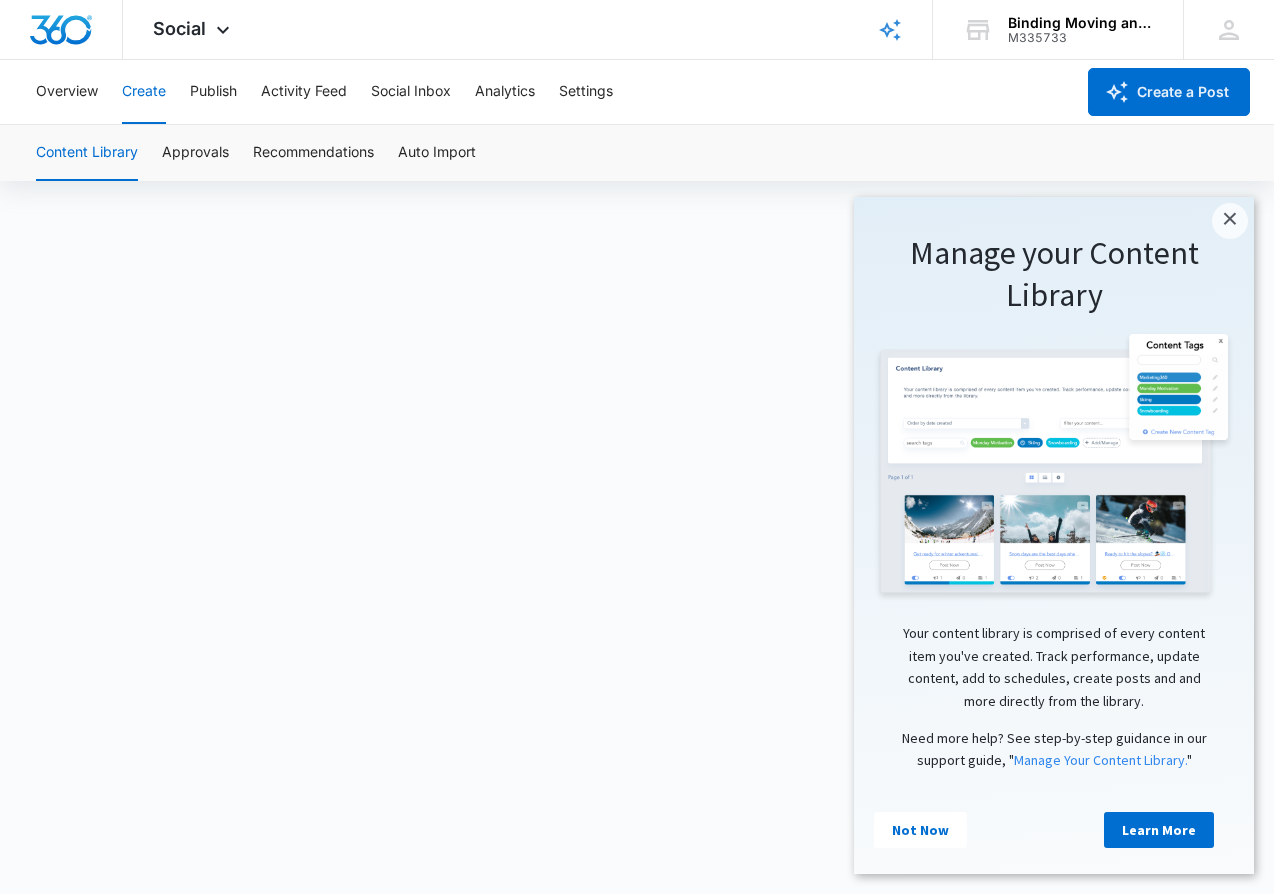 click on "Activity Feed" at bounding box center [304, 92] 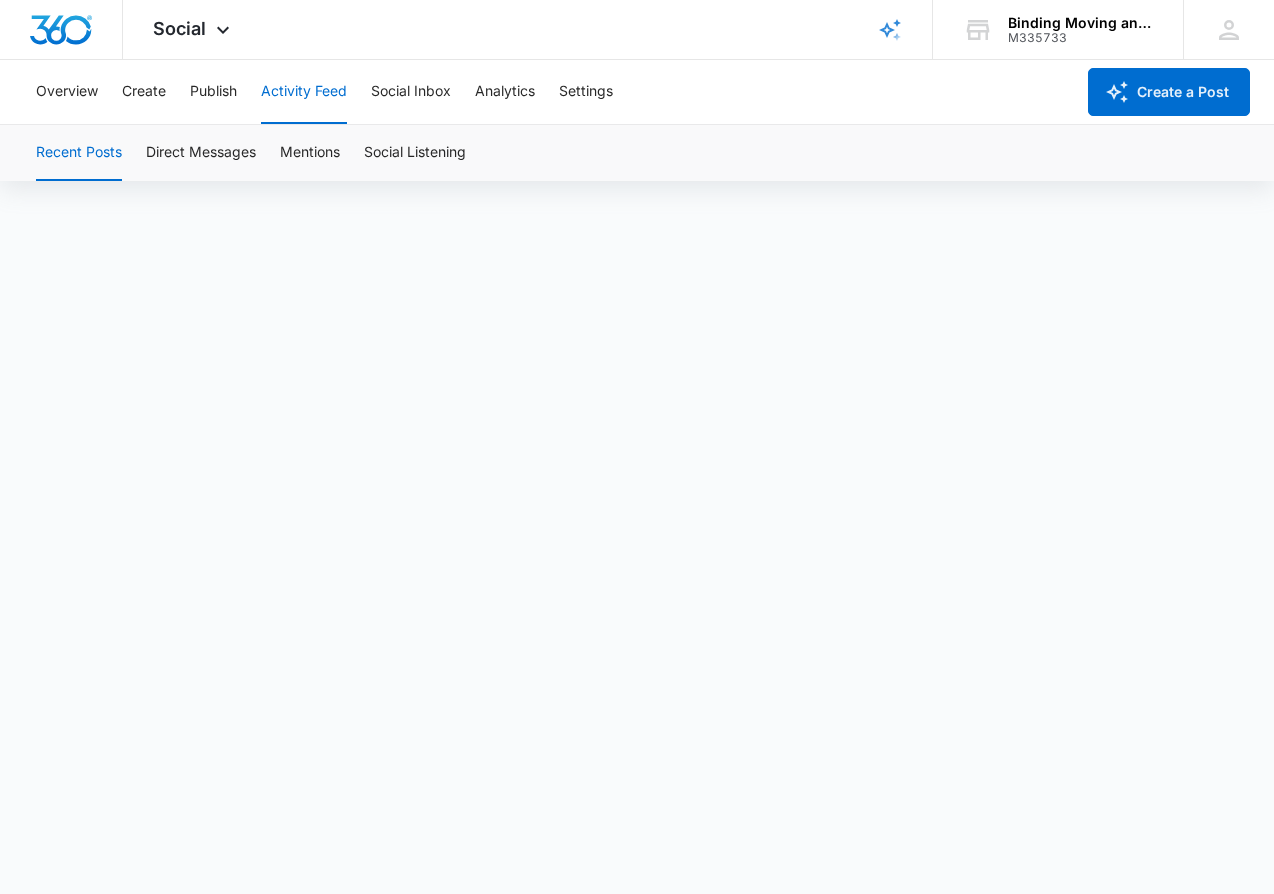 click on "Social Inbox" at bounding box center (411, 92) 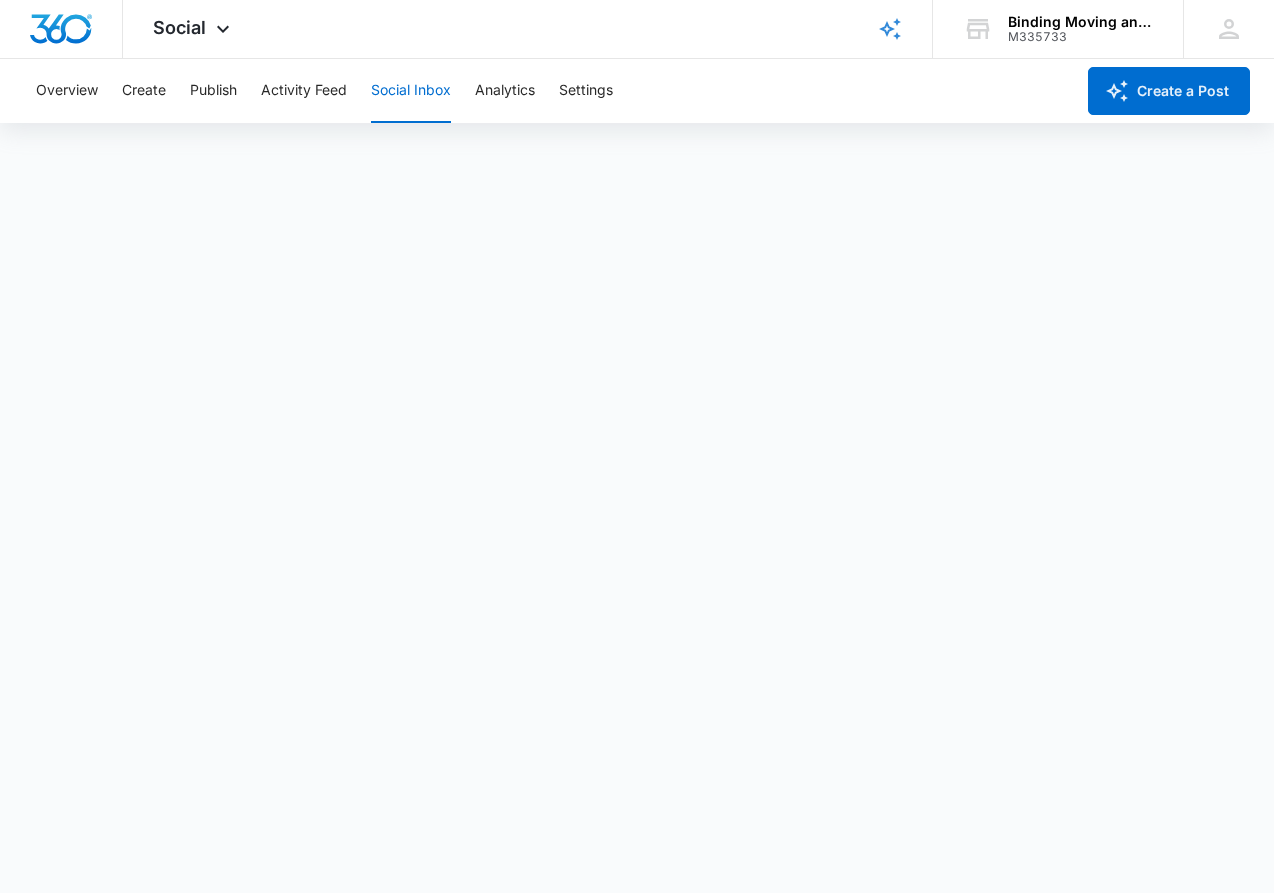 click on "Activity Feed" at bounding box center [304, 92] 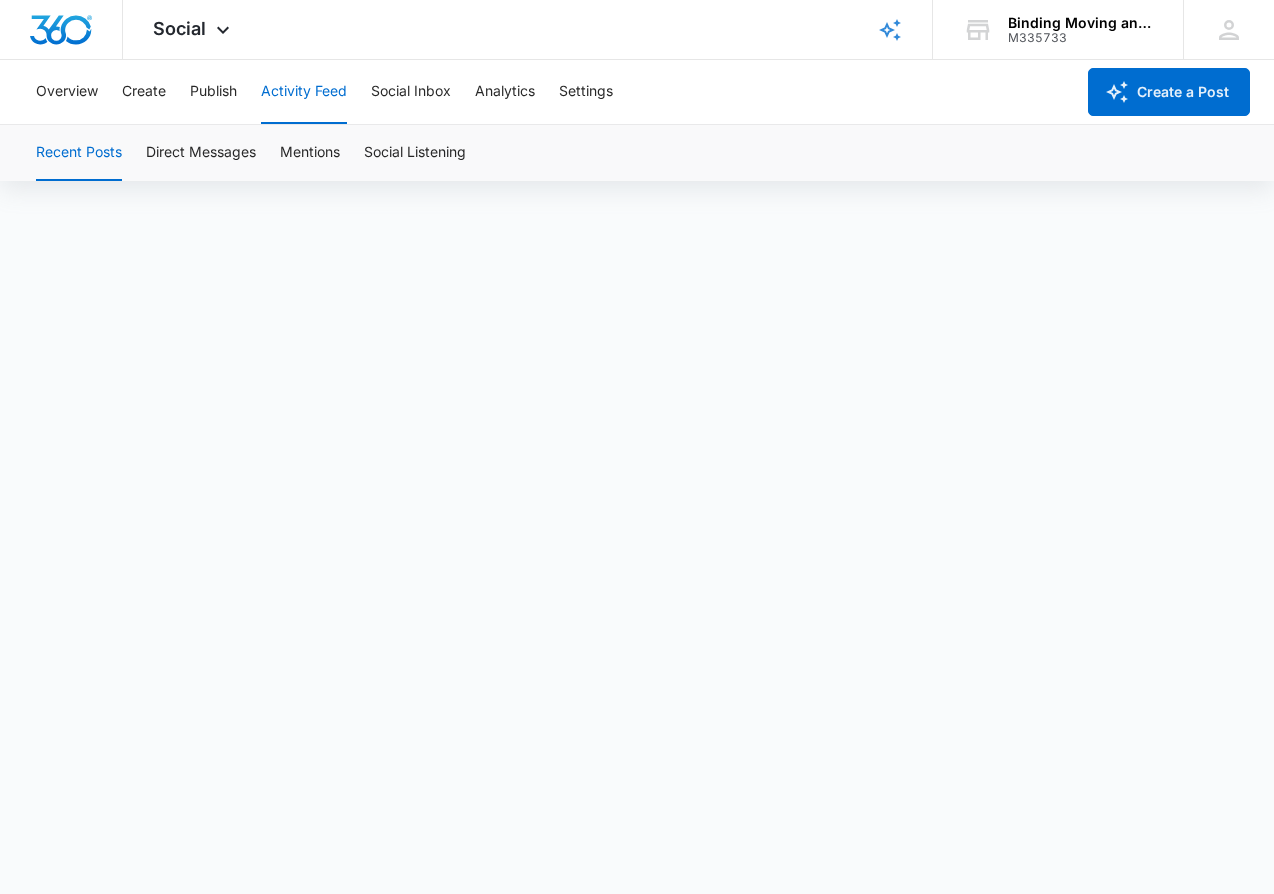 click on "Overview" at bounding box center (67, 92) 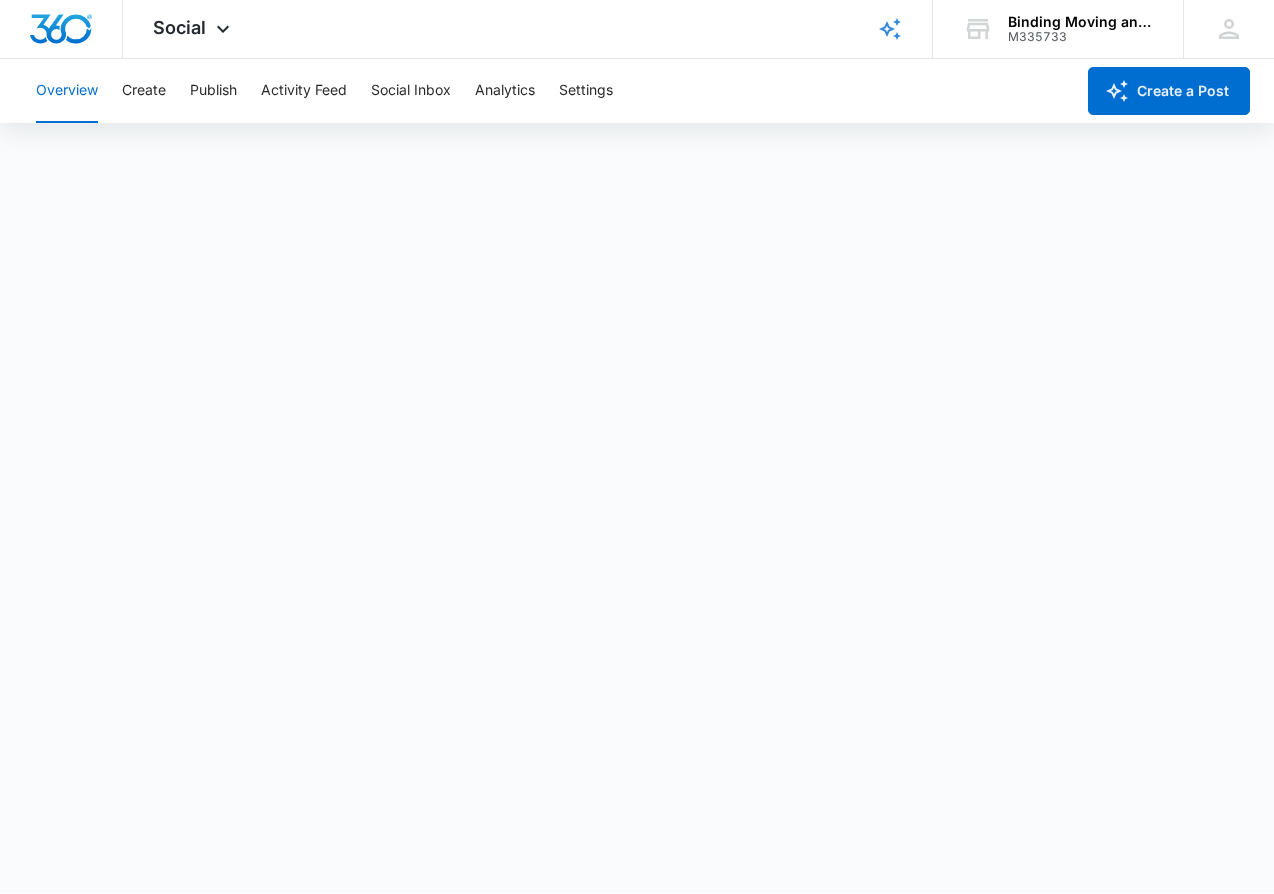 scroll, scrollTop: 0, scrollLeft: 0, axis: both 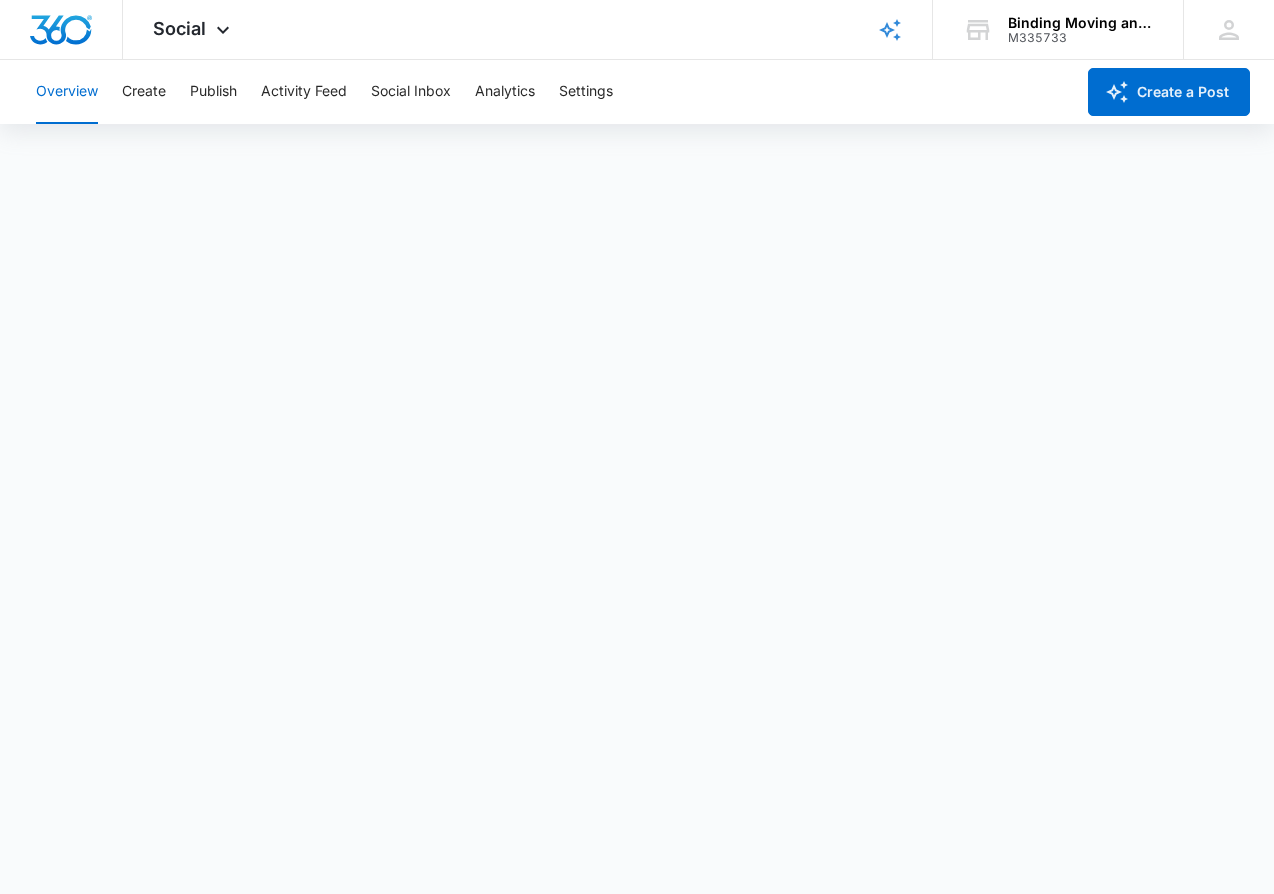 click on "Publish" at bounding box center (213, 92) 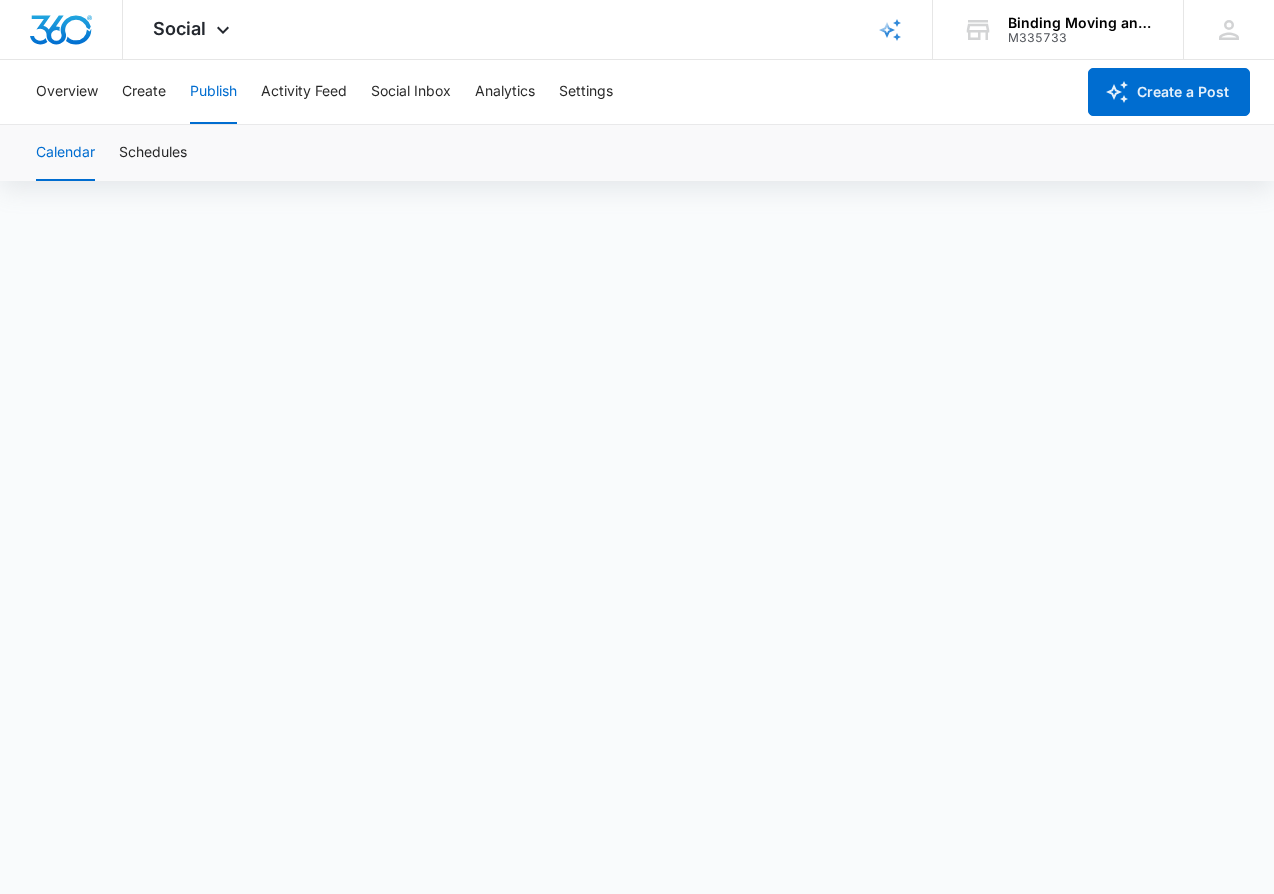click on "Activity Feed" at bounding box center [304, 92] 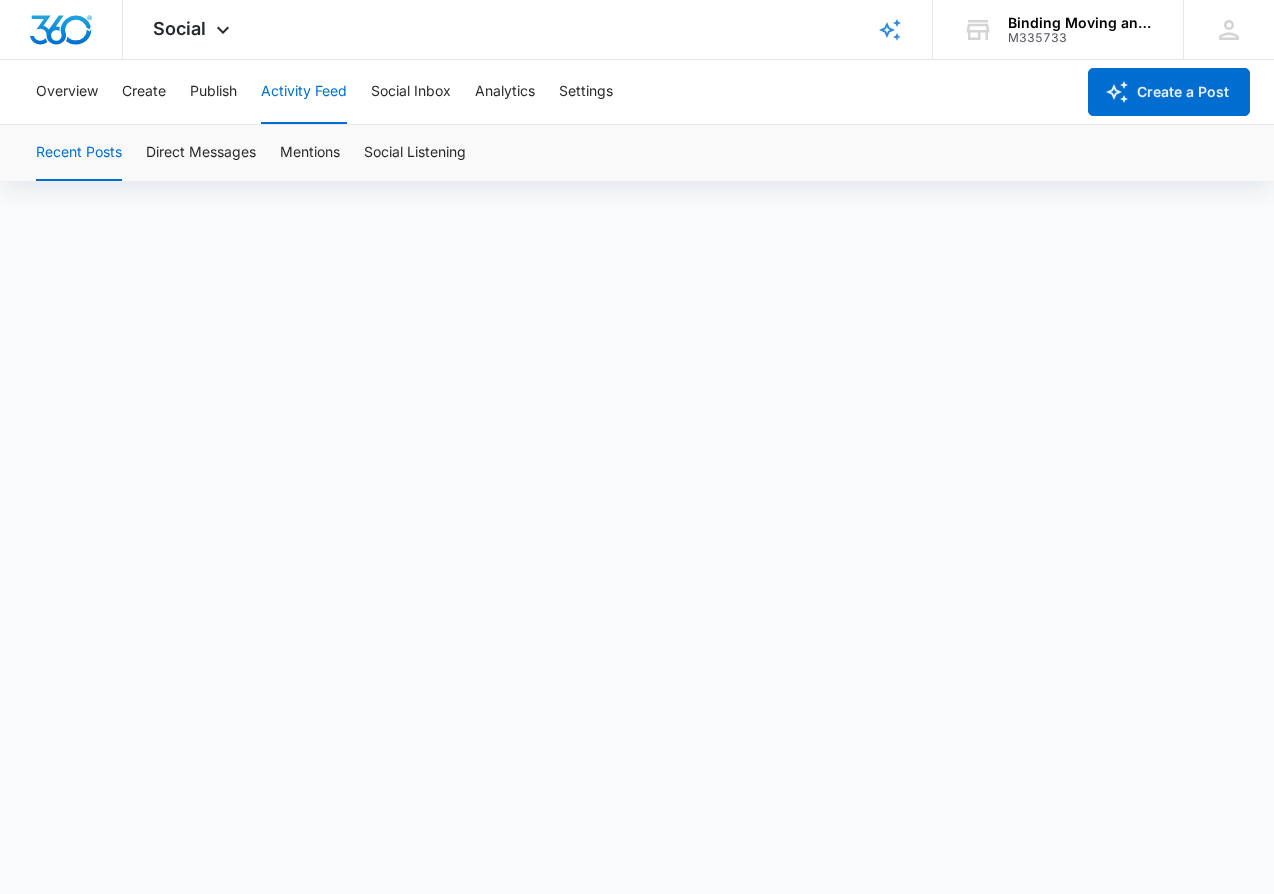 click on "Social Inbox" at bounding box center [411, 92] 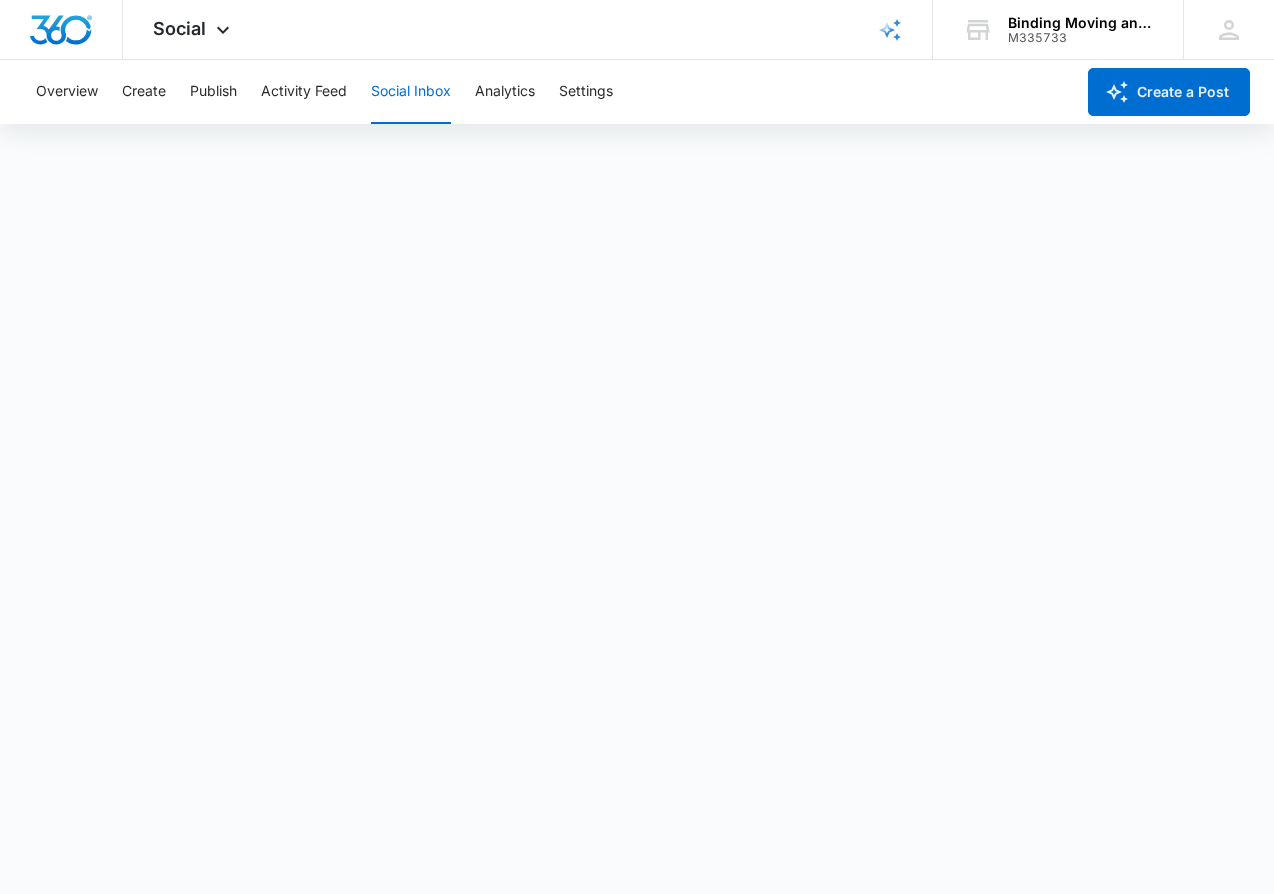 click on "Analytics" at bounding box center [505, 92] 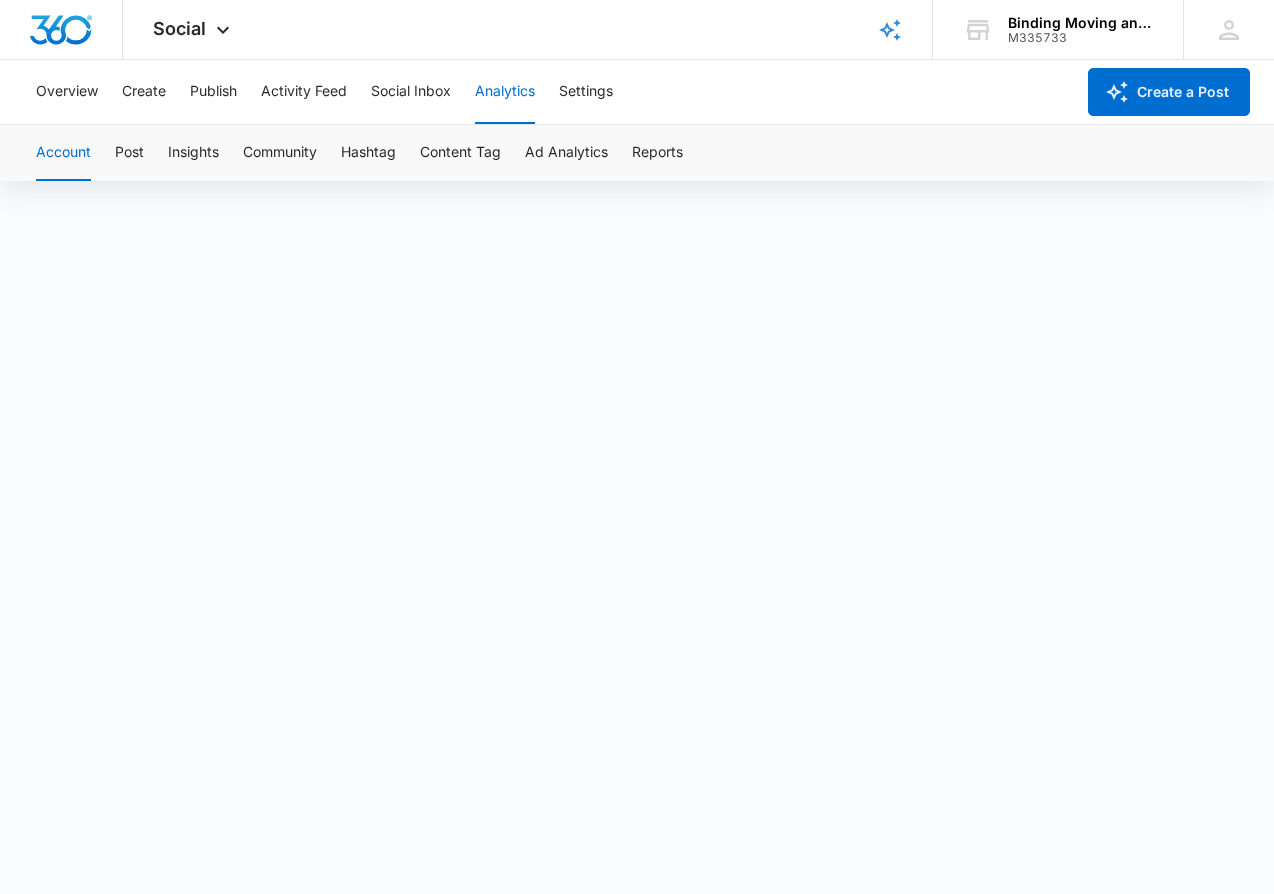 click on "Reports" at bounding box center [657, 153] 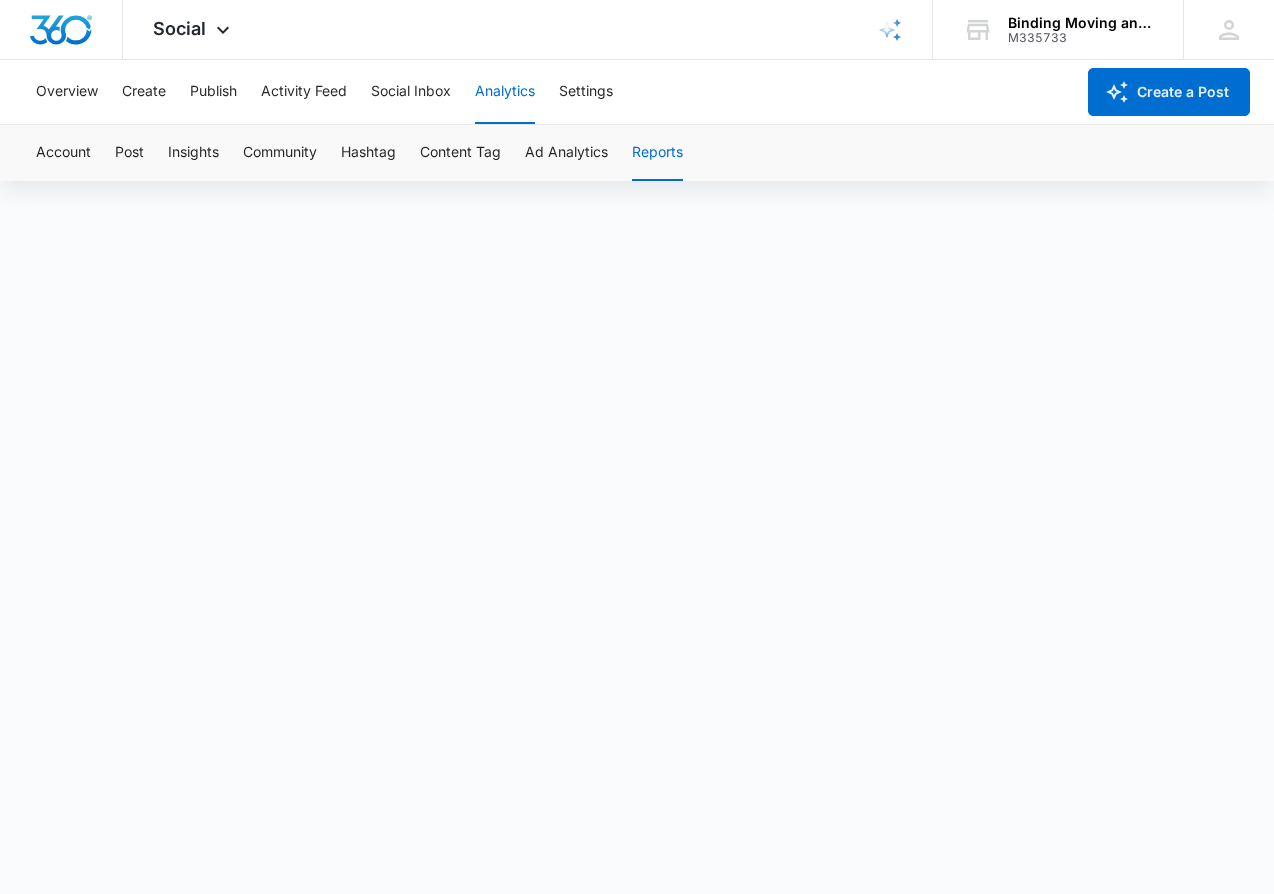 click on "Activity Feed" at bounding box center [304, 92] 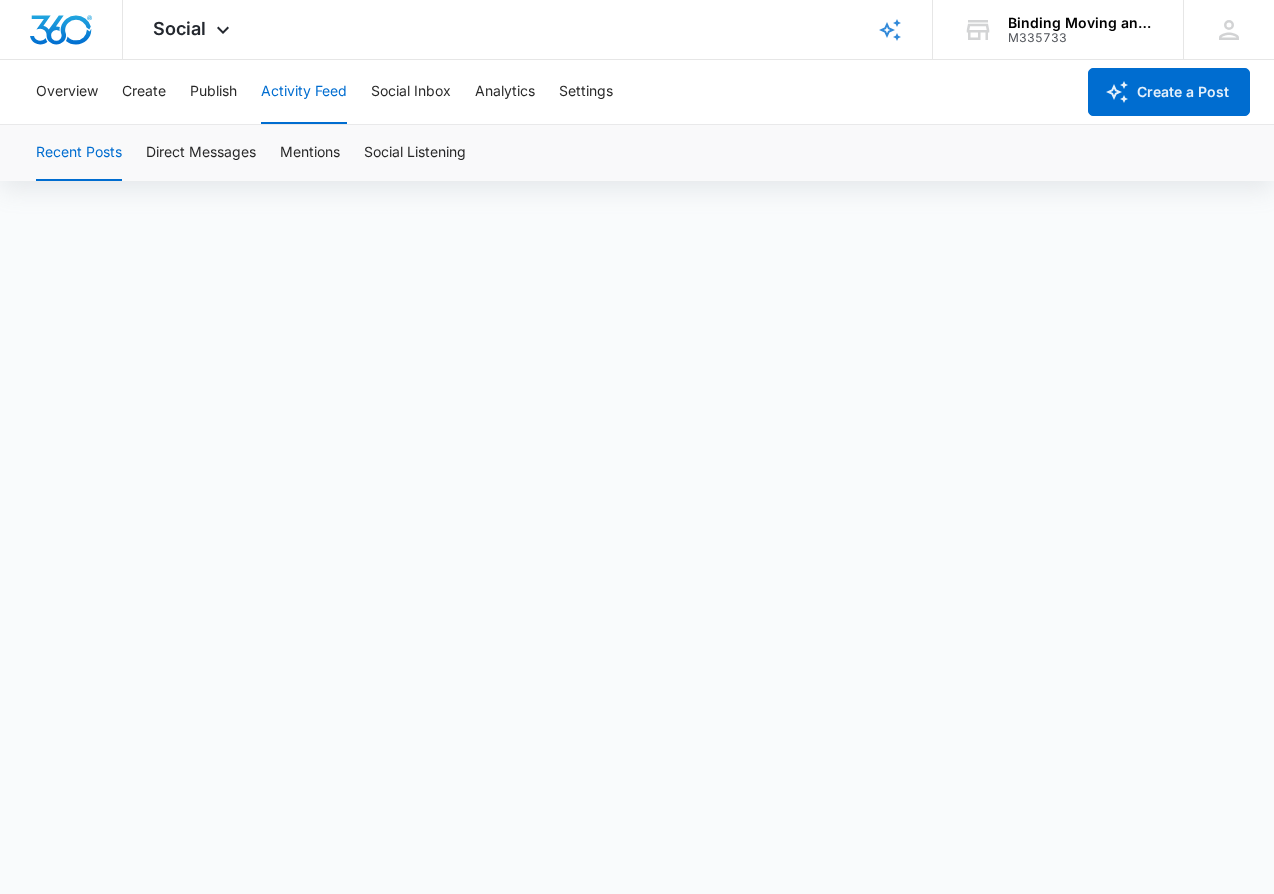 click on "Publish" at bounding box center (213, 92) 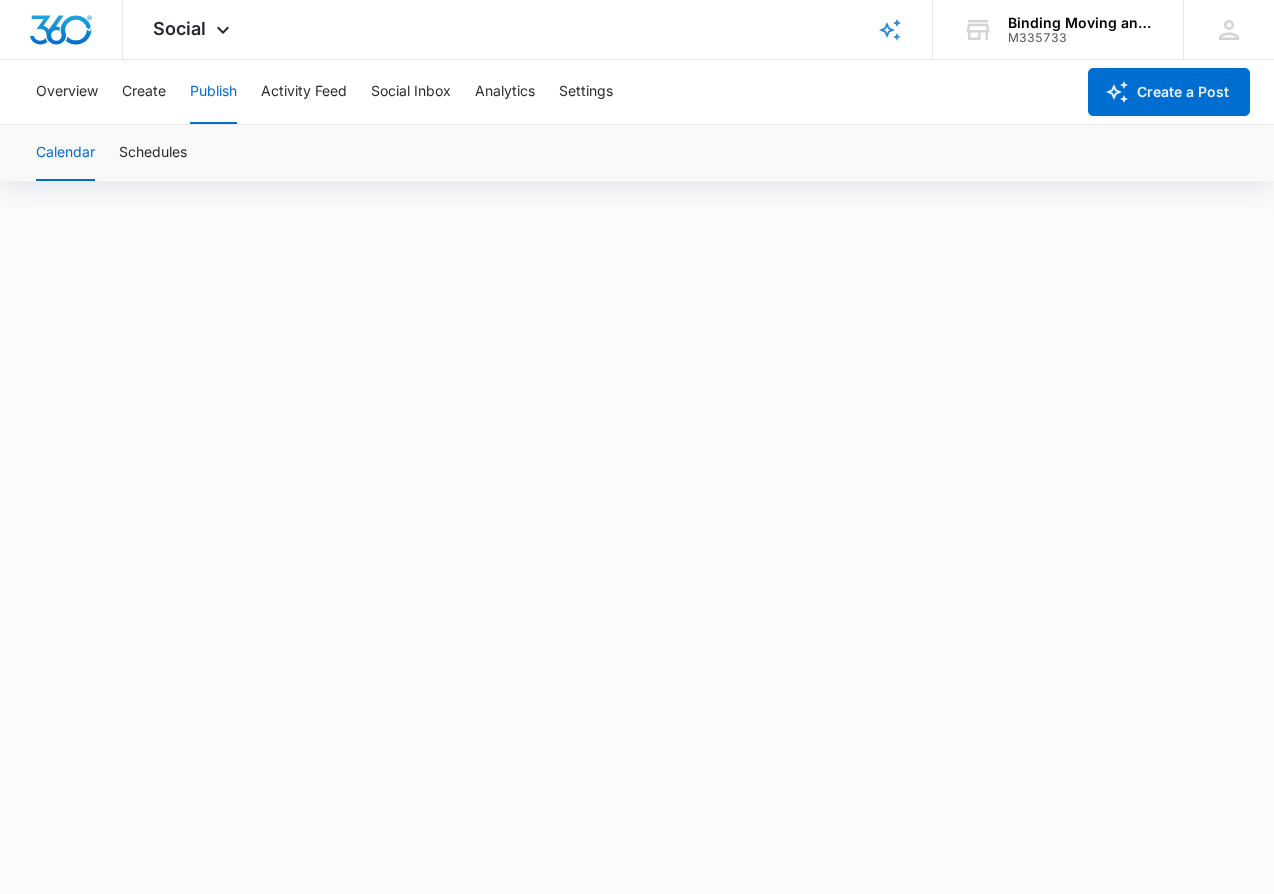 click on "Create" at bounding box center [144, 92] 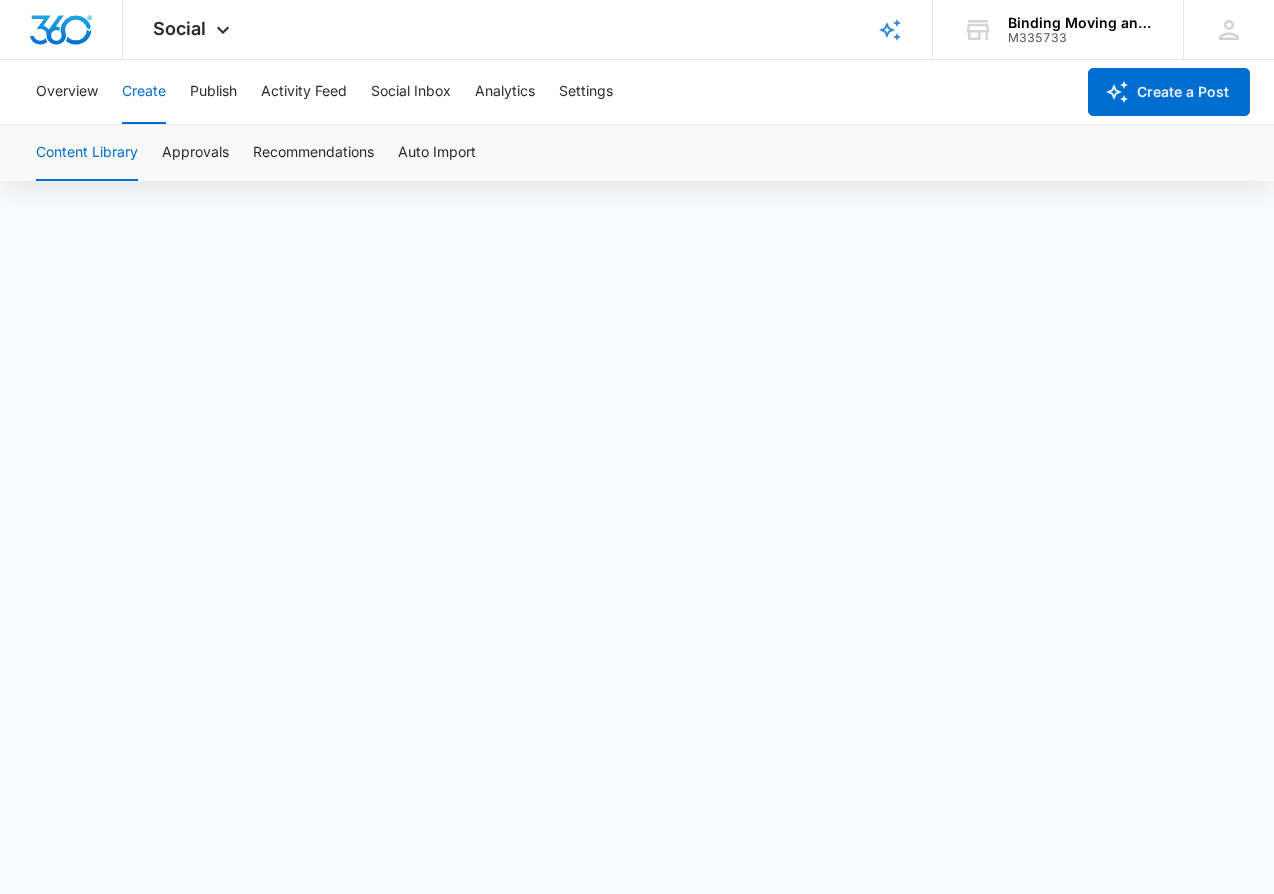 click on "Overview" at bounding box center [67, 92] 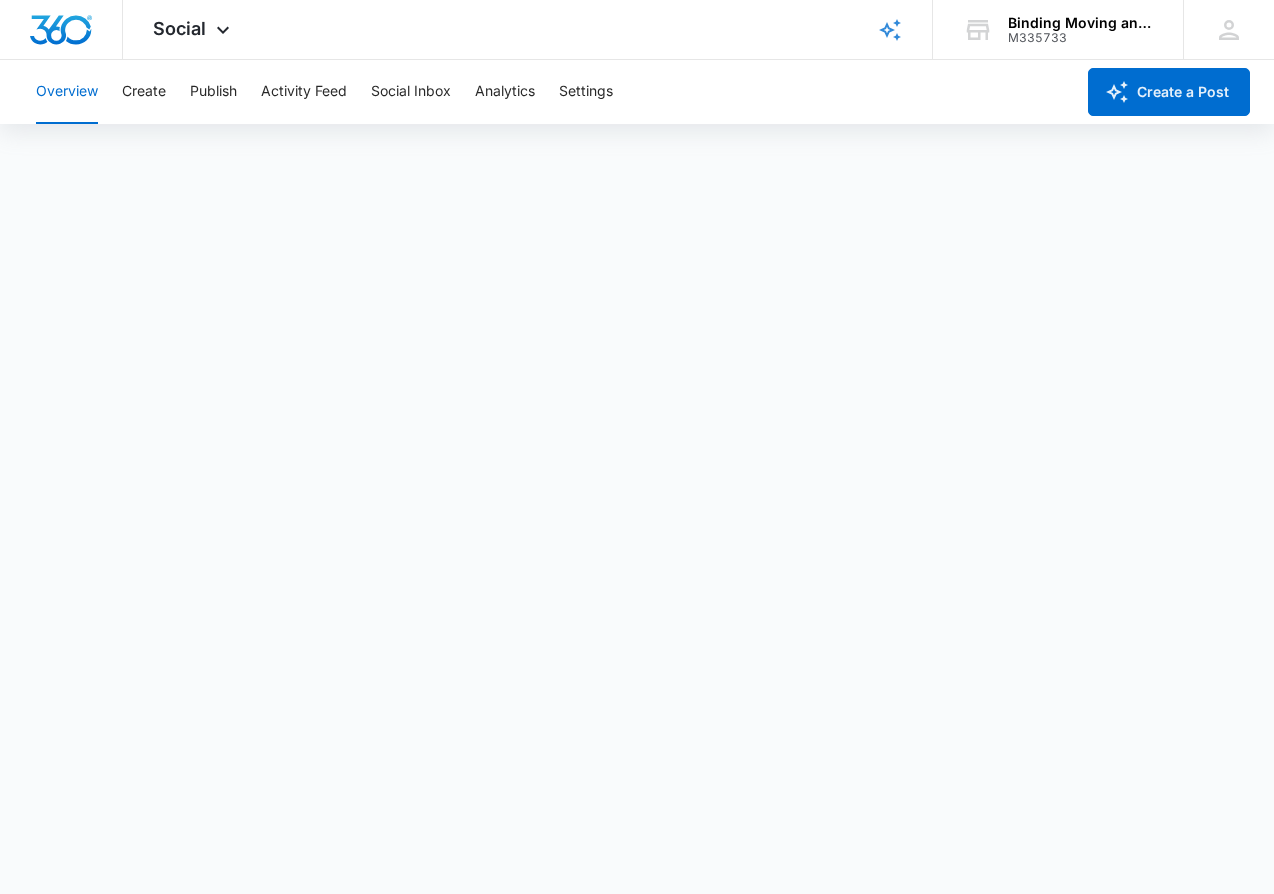 click on "Create" at bounding box center (144, 92) 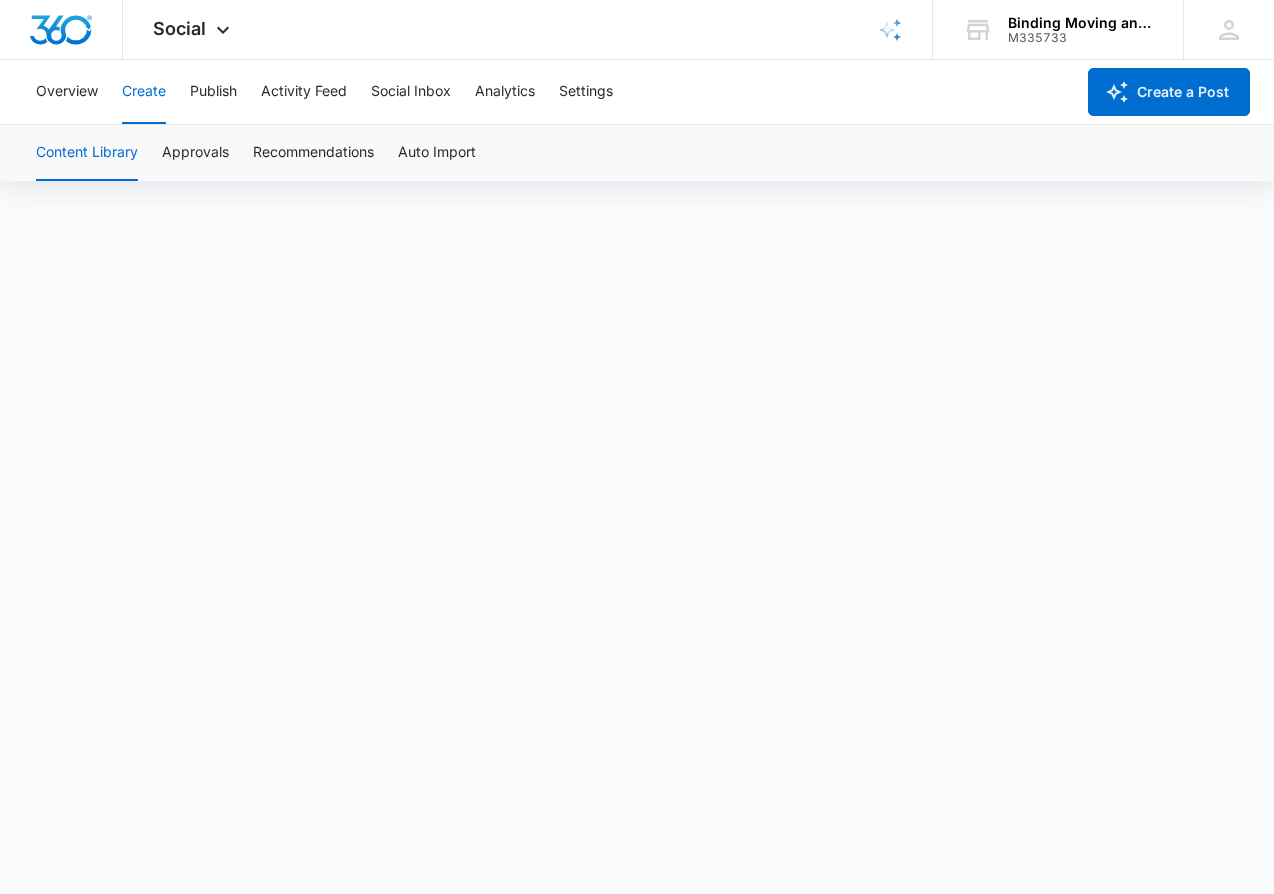 click on "Publish" at bounding box center (213, 92) 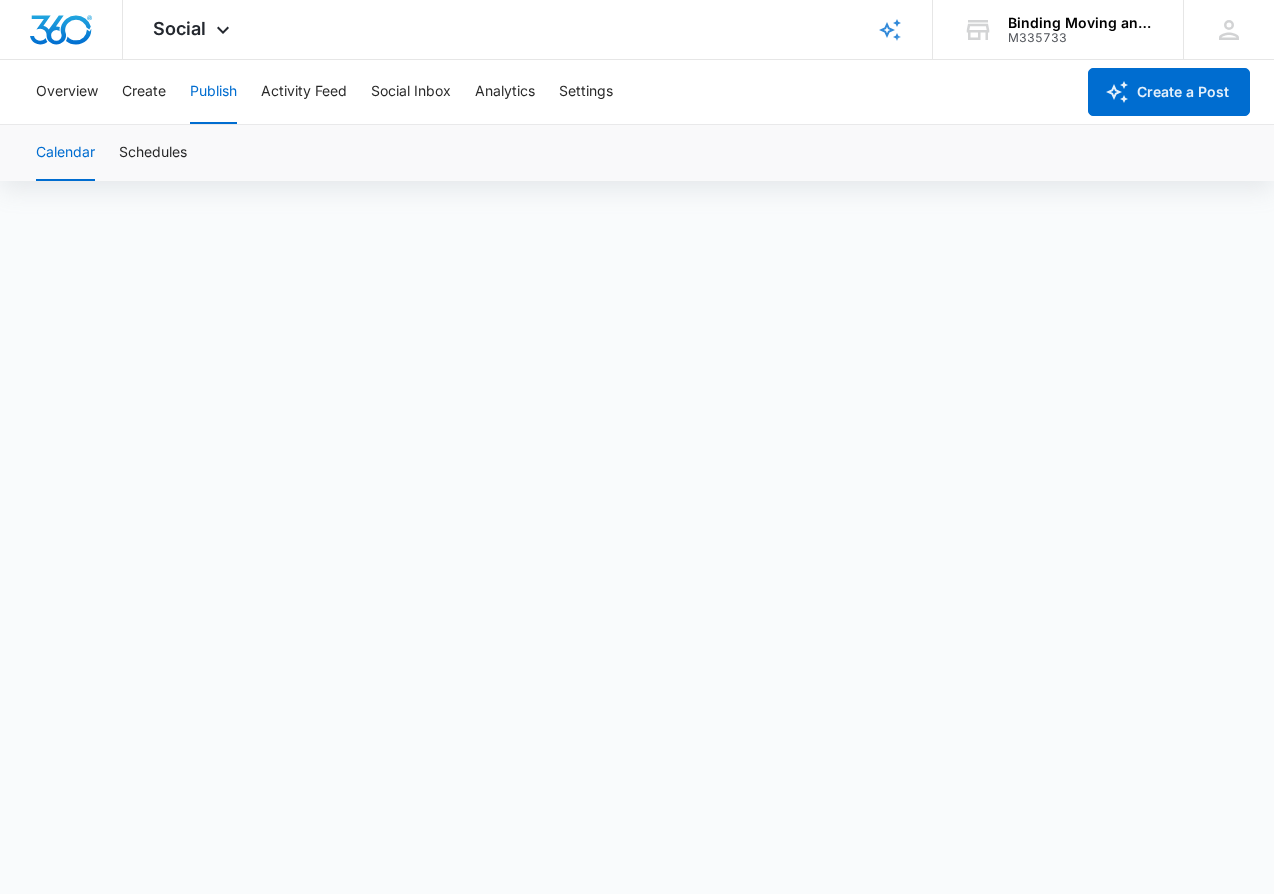 click on "Activity Feed" at bounding box center (304, 92) 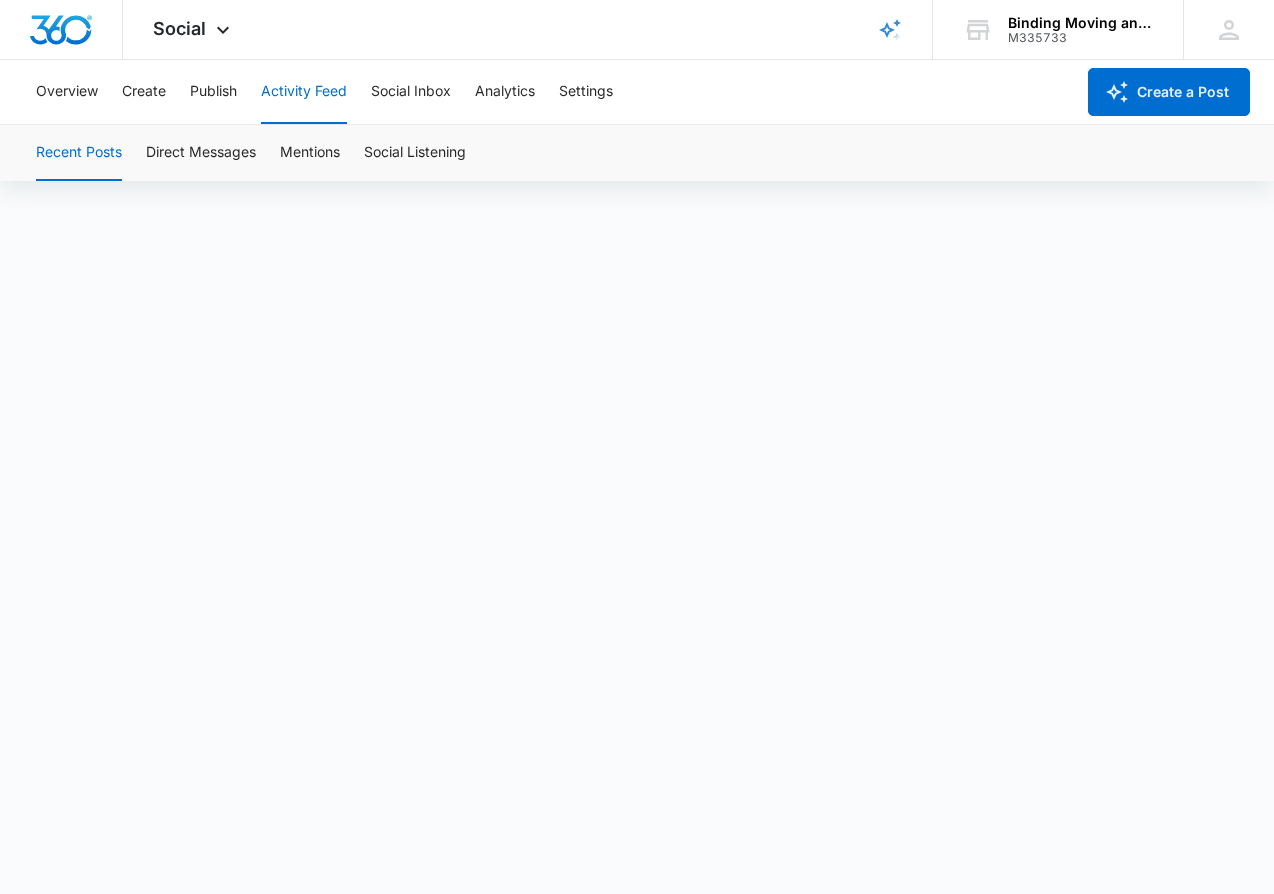 click on "Social Inbox" at bounding box center [411, 92] 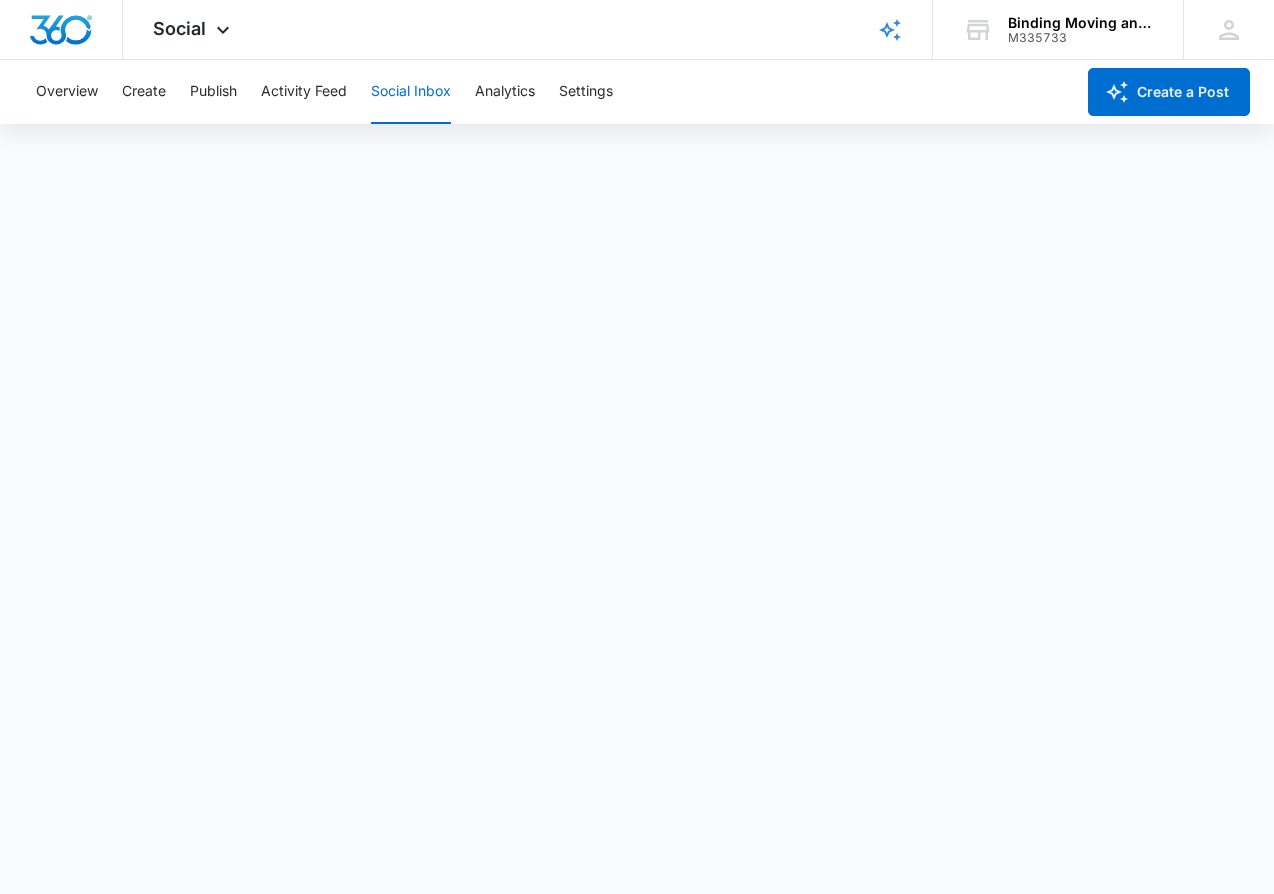 click on "Activity Feed" at bounding box center [304, 92] 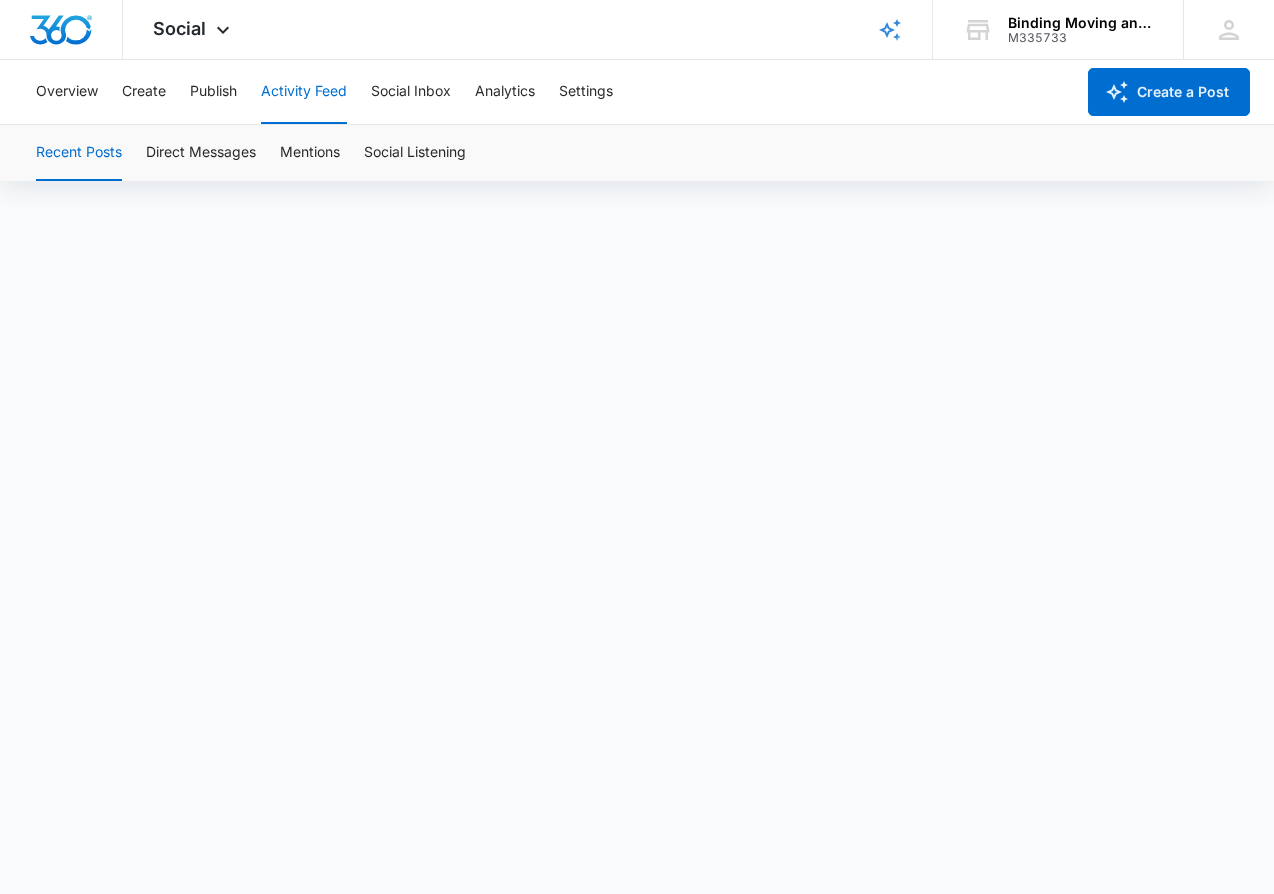 click on "Overview" at bounding box center [67, 92] 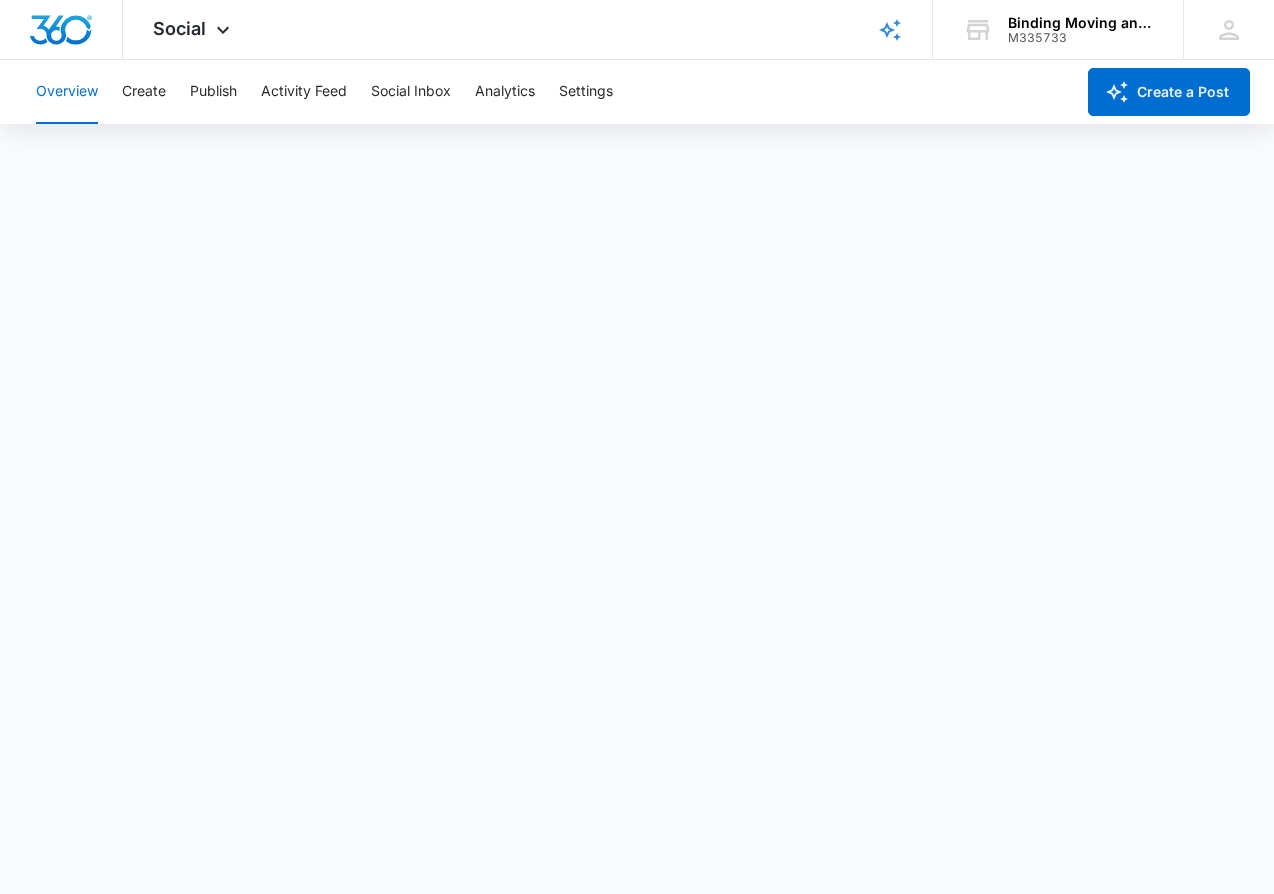 click on "Social Inbox" at bounding box center [411, 92] 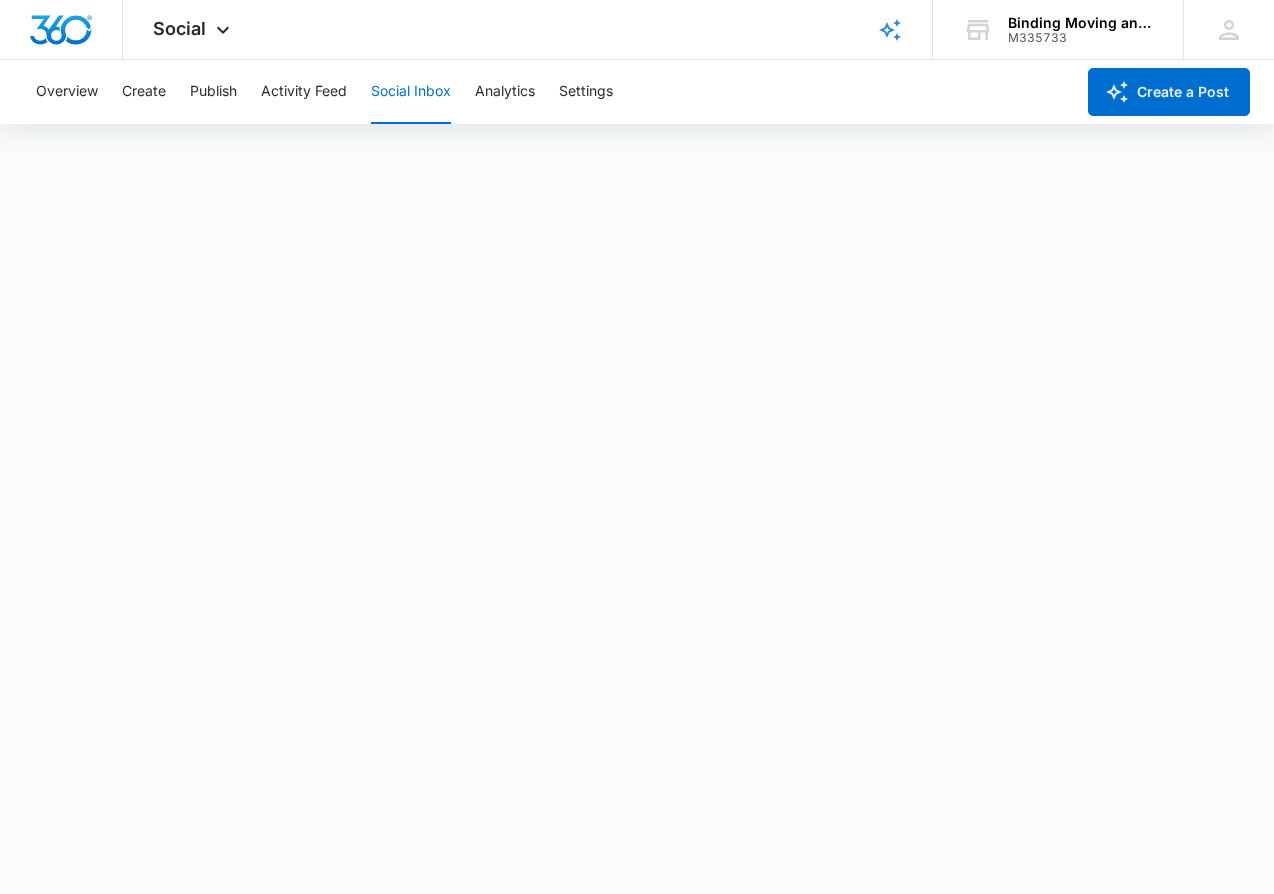 click on "Activity Feed" at bounding box center [304, 92] 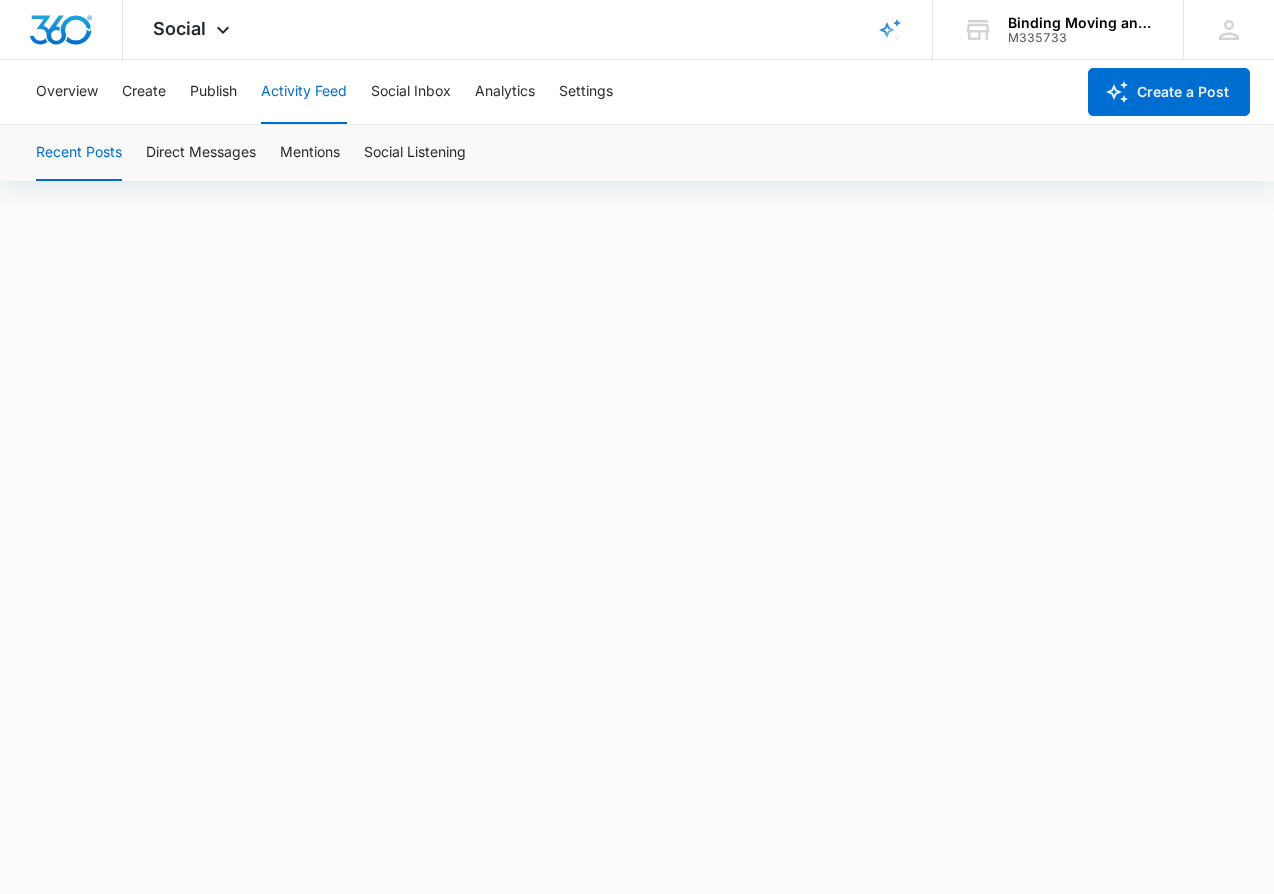 click on "Publish" at bounding box center (213, 92) 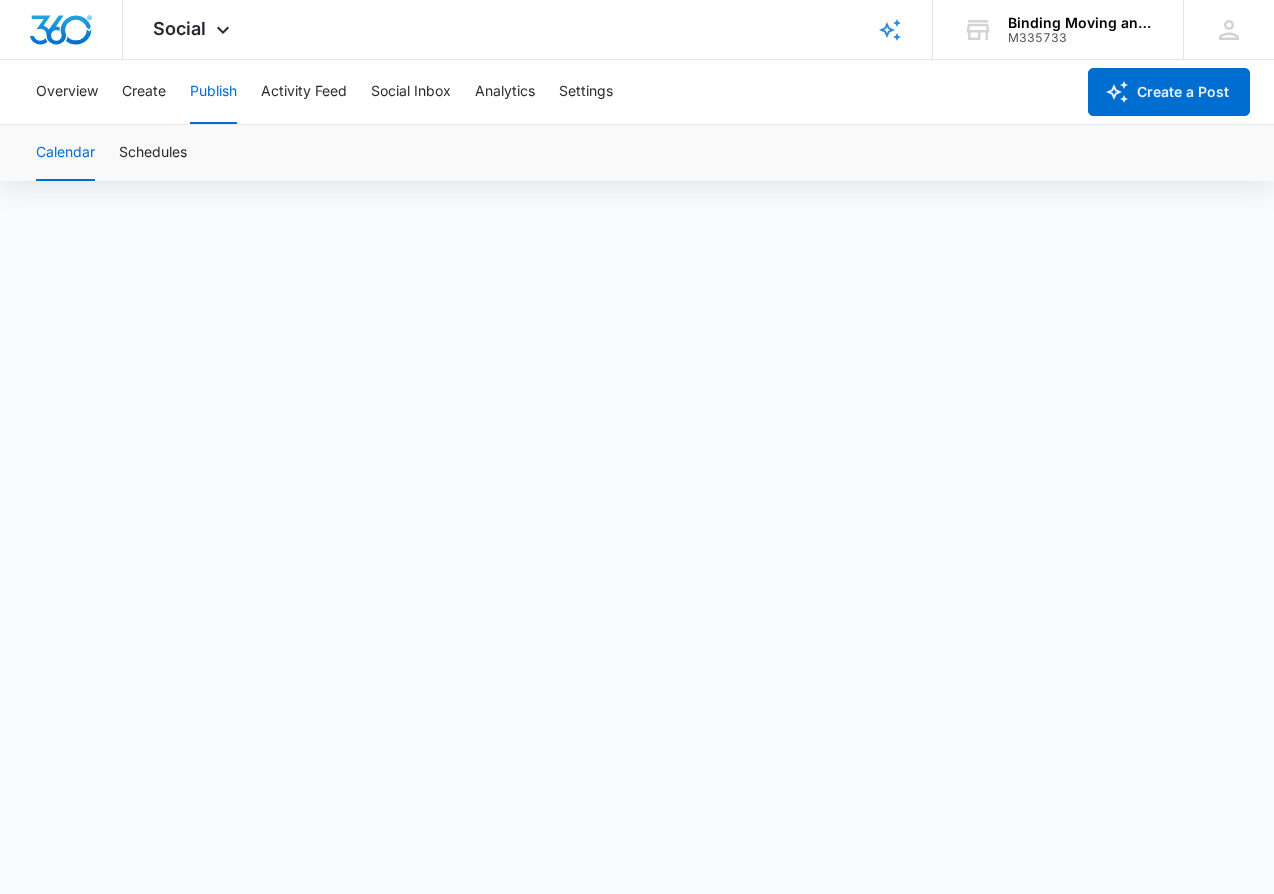 click on "Settings" at bounding box center (586, 92) 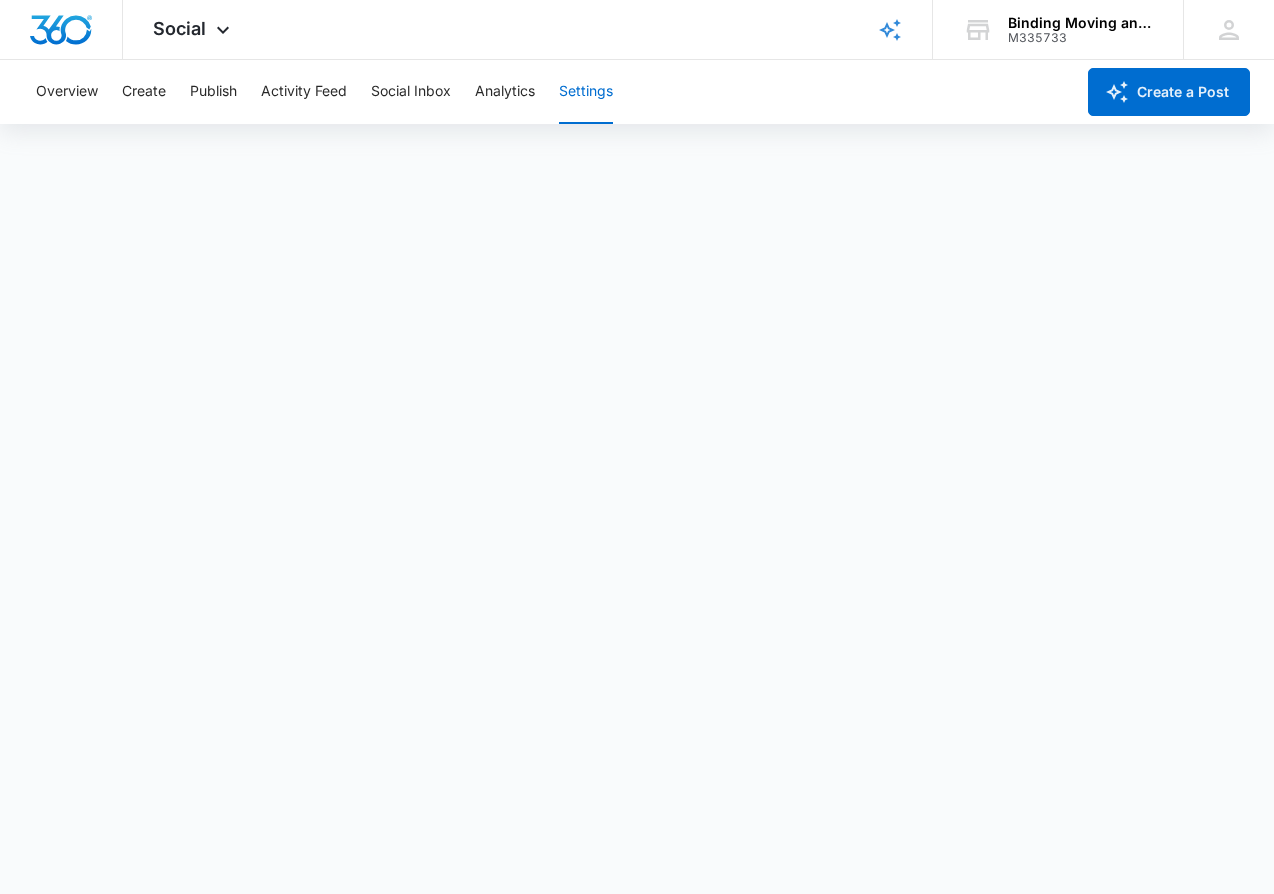 scroll, scrollTop: 0, scrollLeft: 0, axis: both 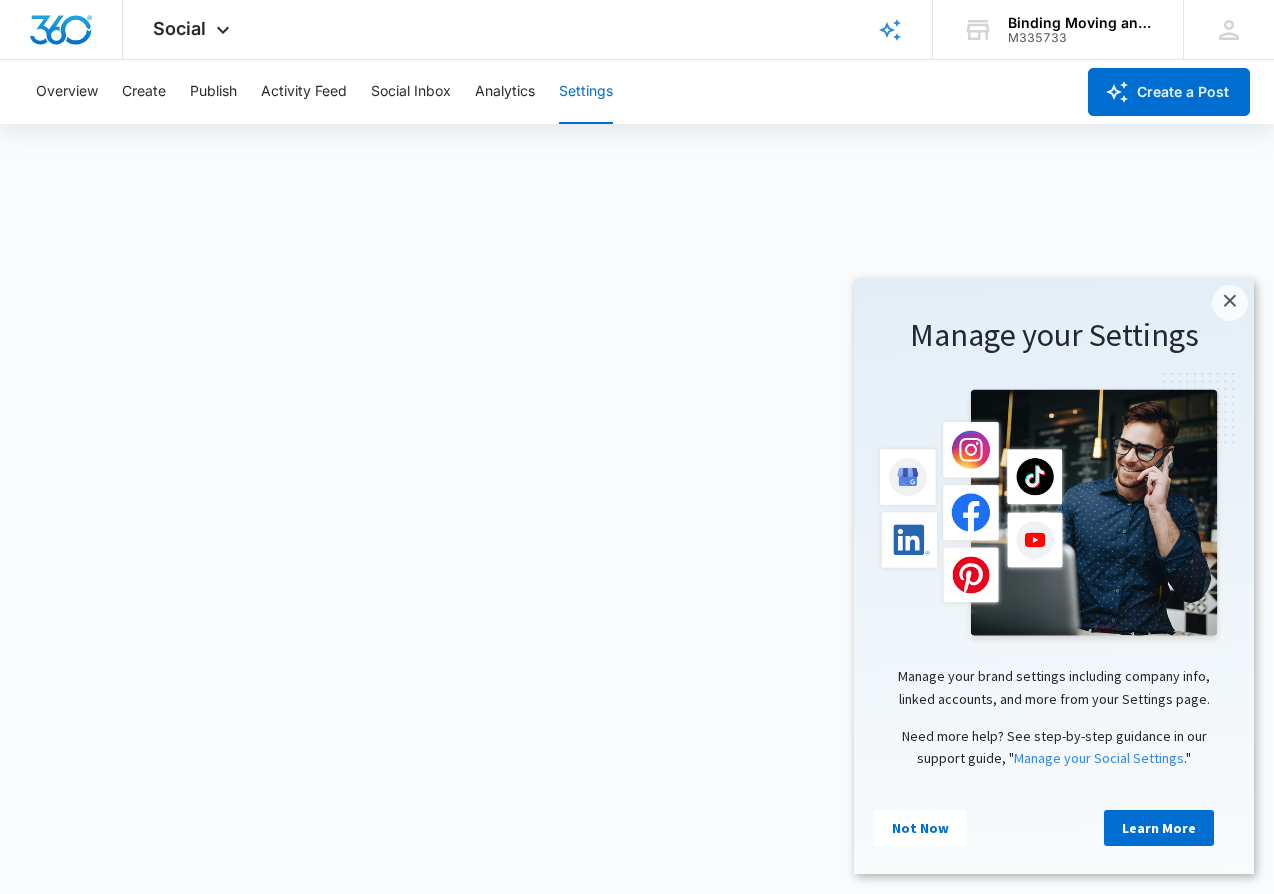 click on "×" at bounding box center (1230, 303) 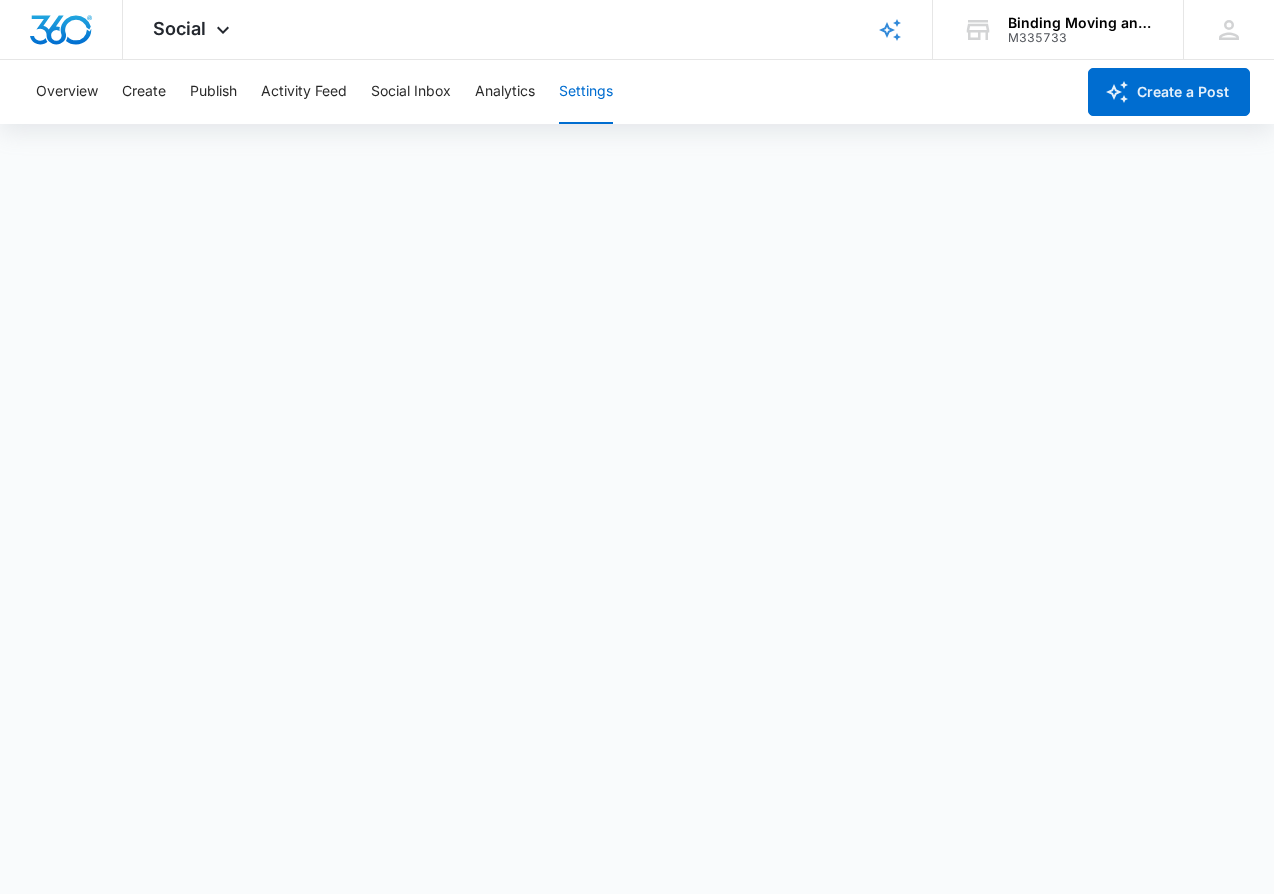 click on "Analytics" at bounding box center (505, 92) 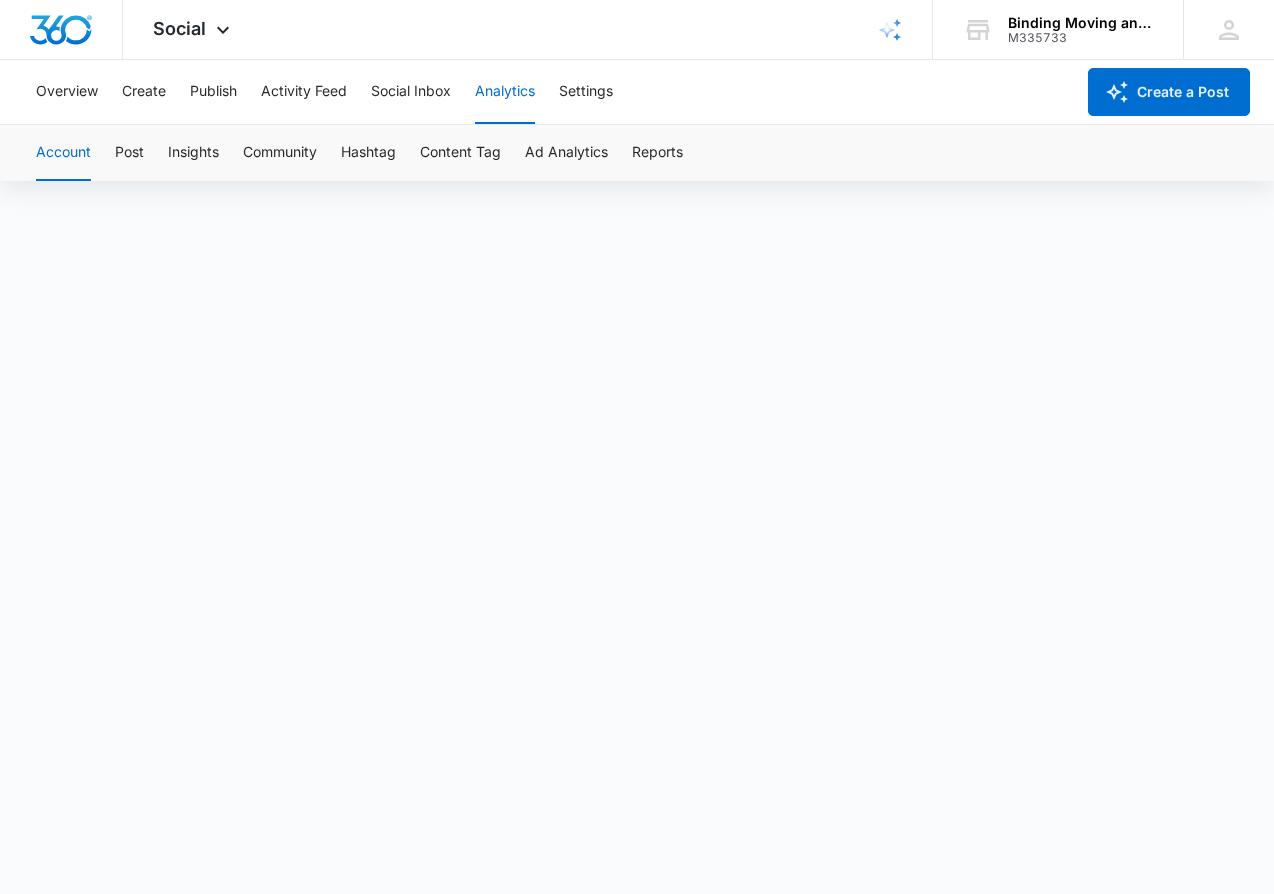 click on "Content Tag" at bounding box center (460, 153) 